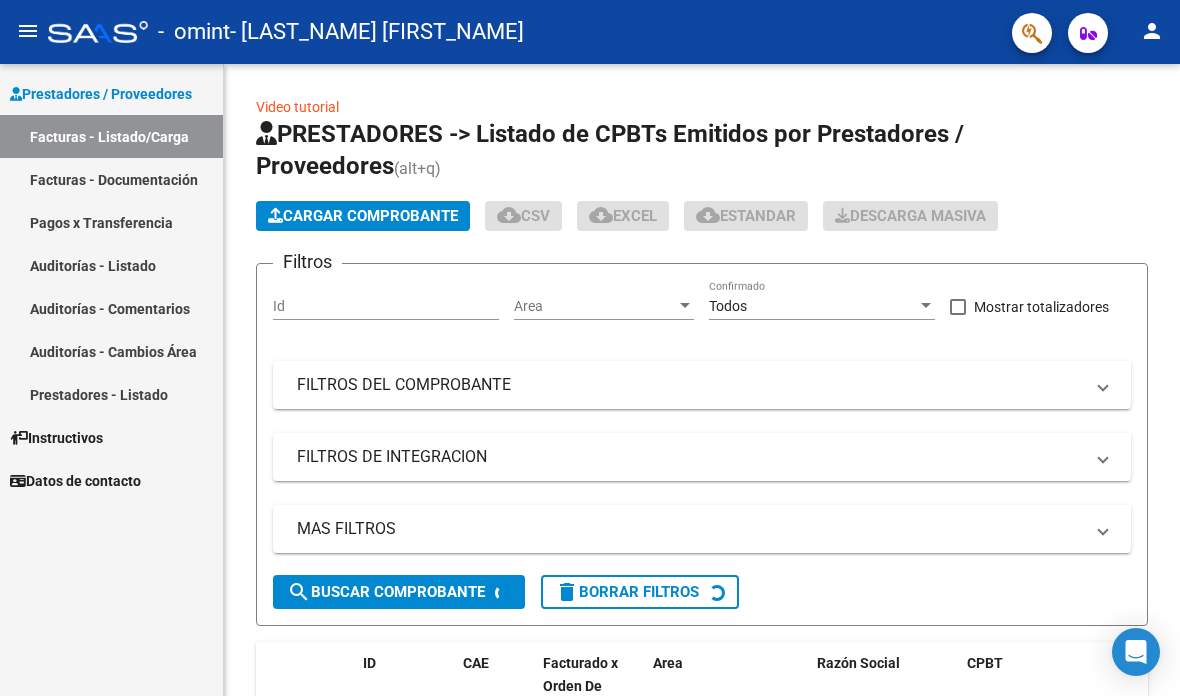 scroll, scrollTop: 80, scrollLeft: 0, axis: vertical 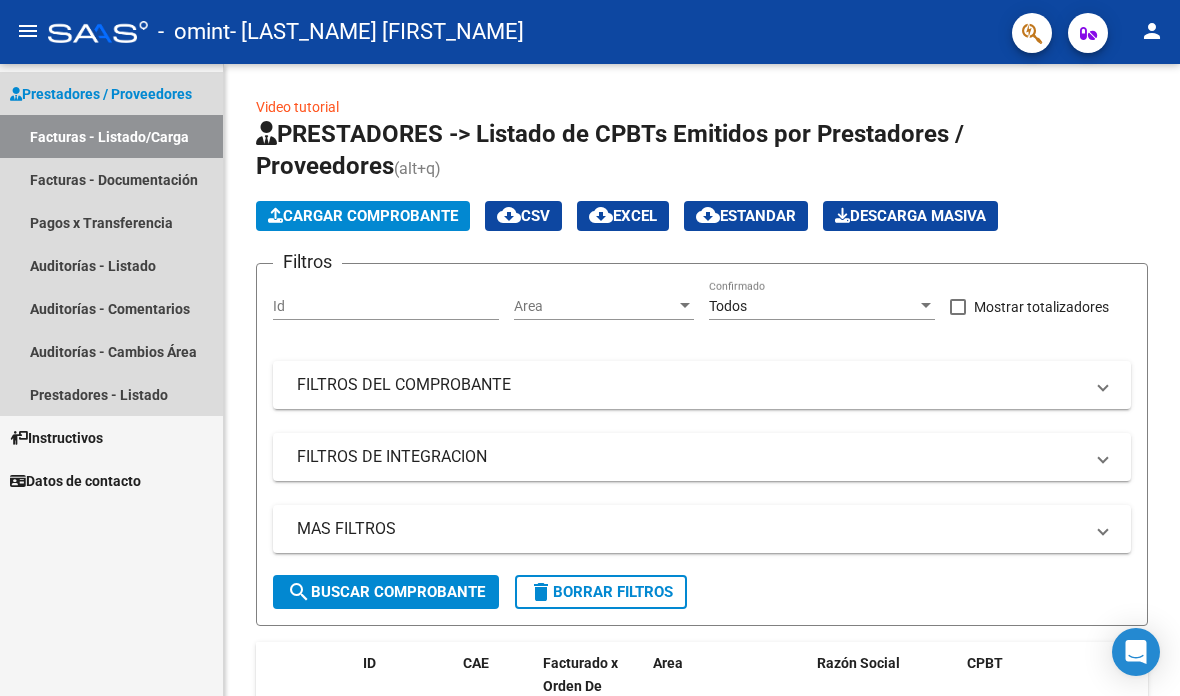 click on "Facturas - Listado/Carga" at bounding box center [111, 136] 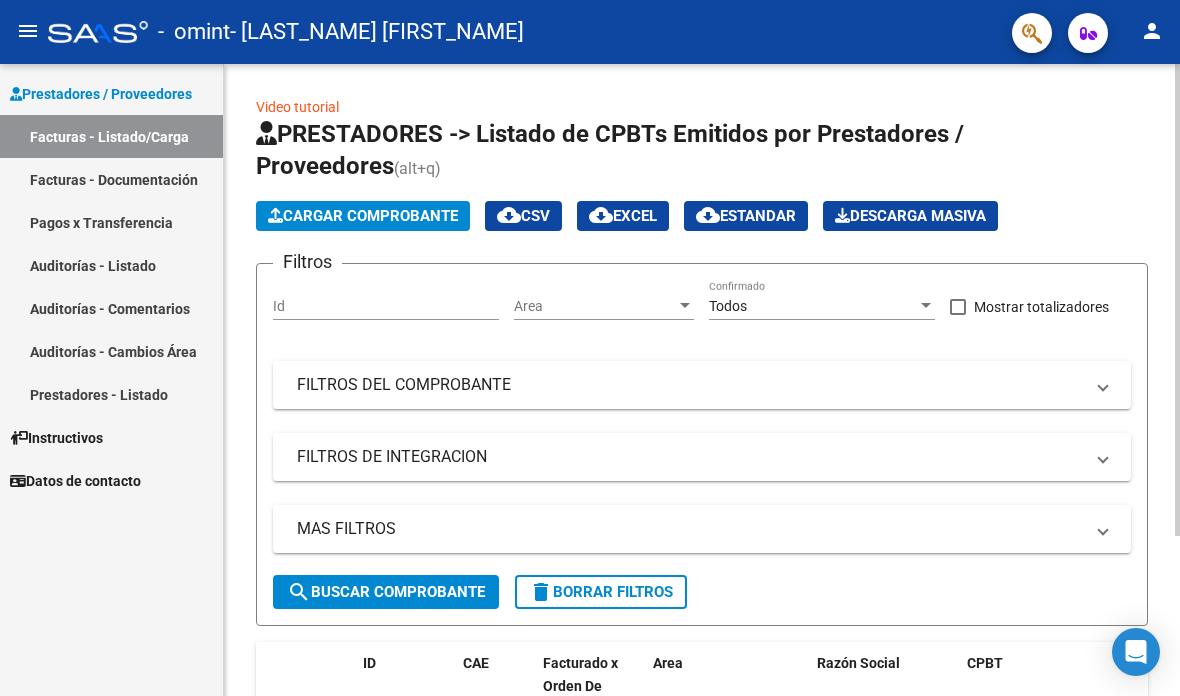 click on "Cargar Comprobante" 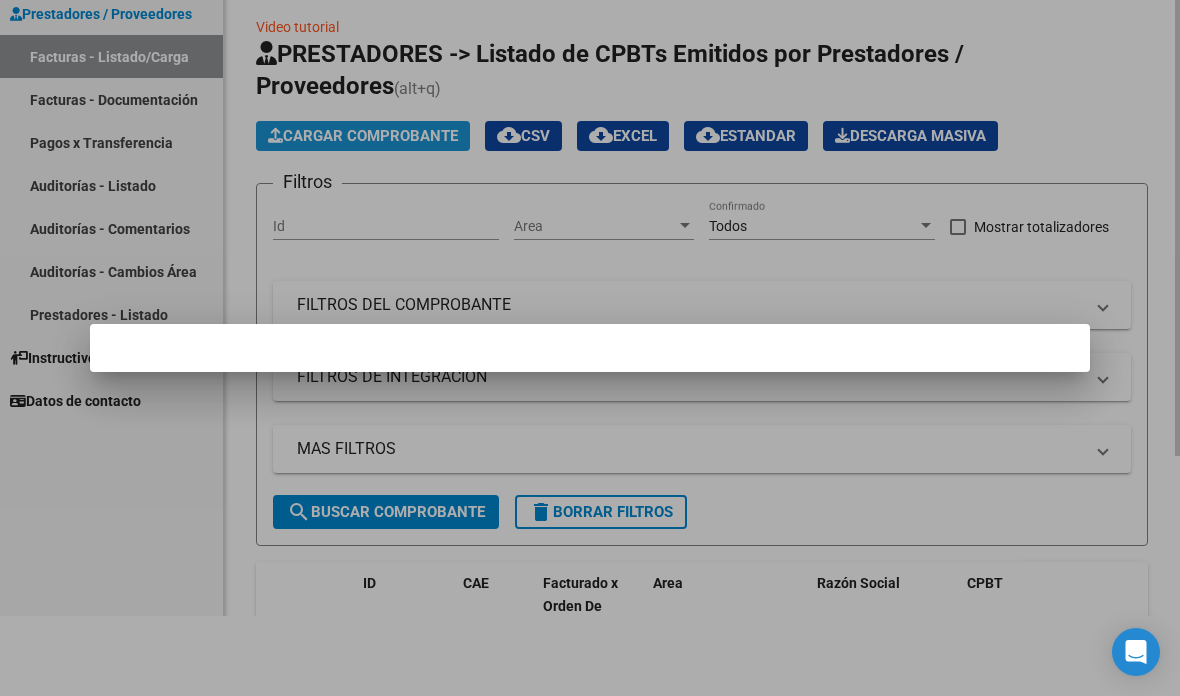 scroll, scrollTop: 0, scrollLeft: 0, axis: both 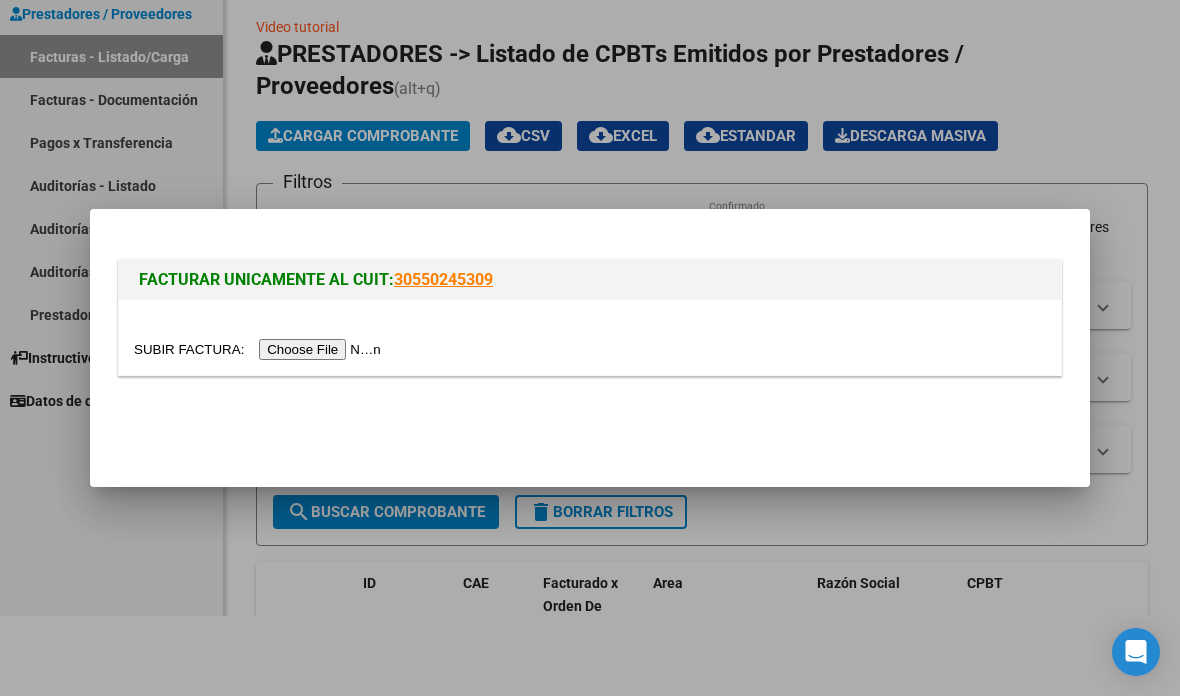 click at bounding box center (260, 349) 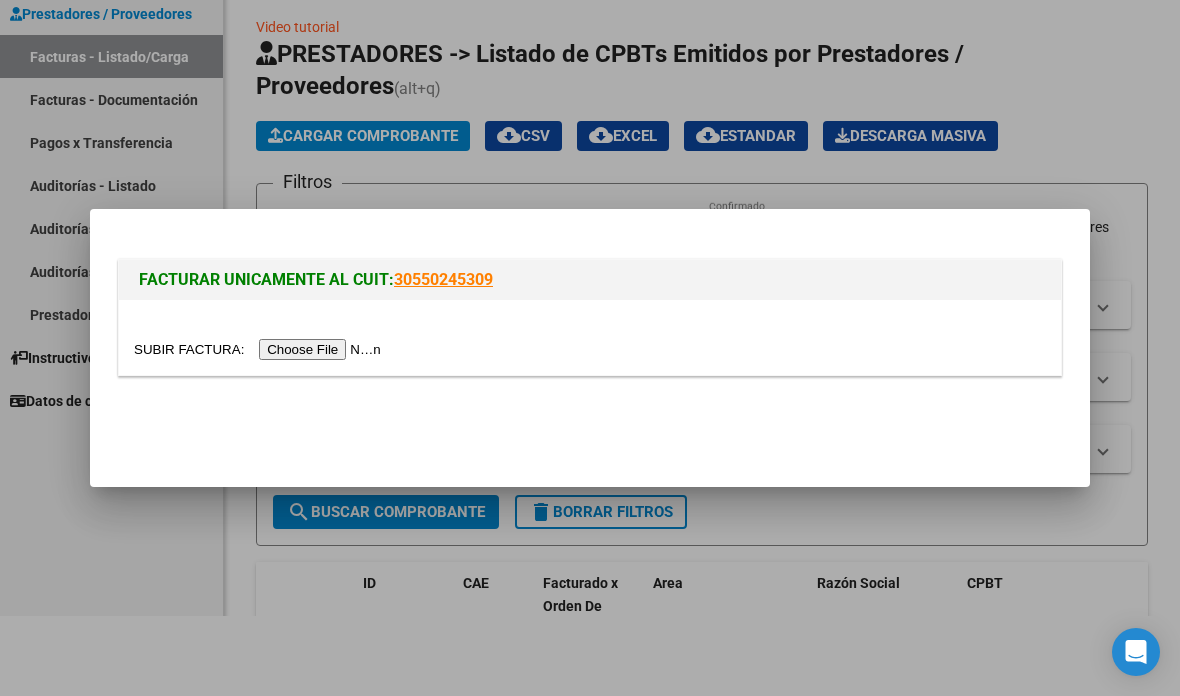 click at bounding box center [260, 349] 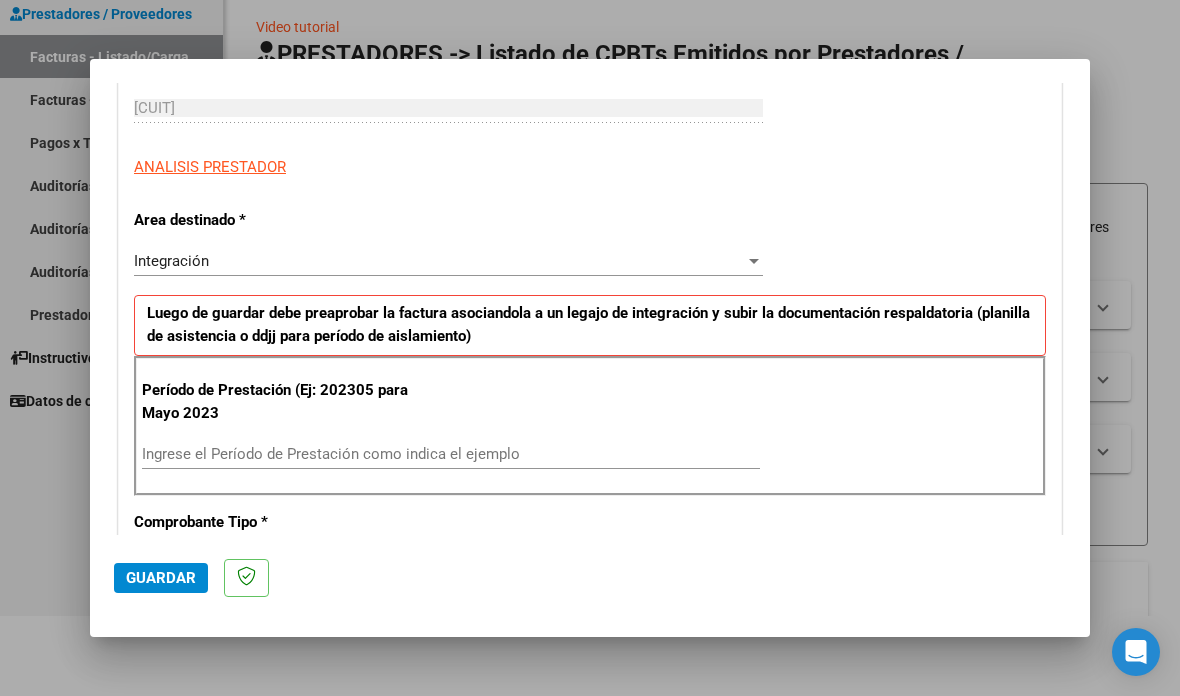scroll, scrollTop: 327, scrollLeft: 0, axis: vertical 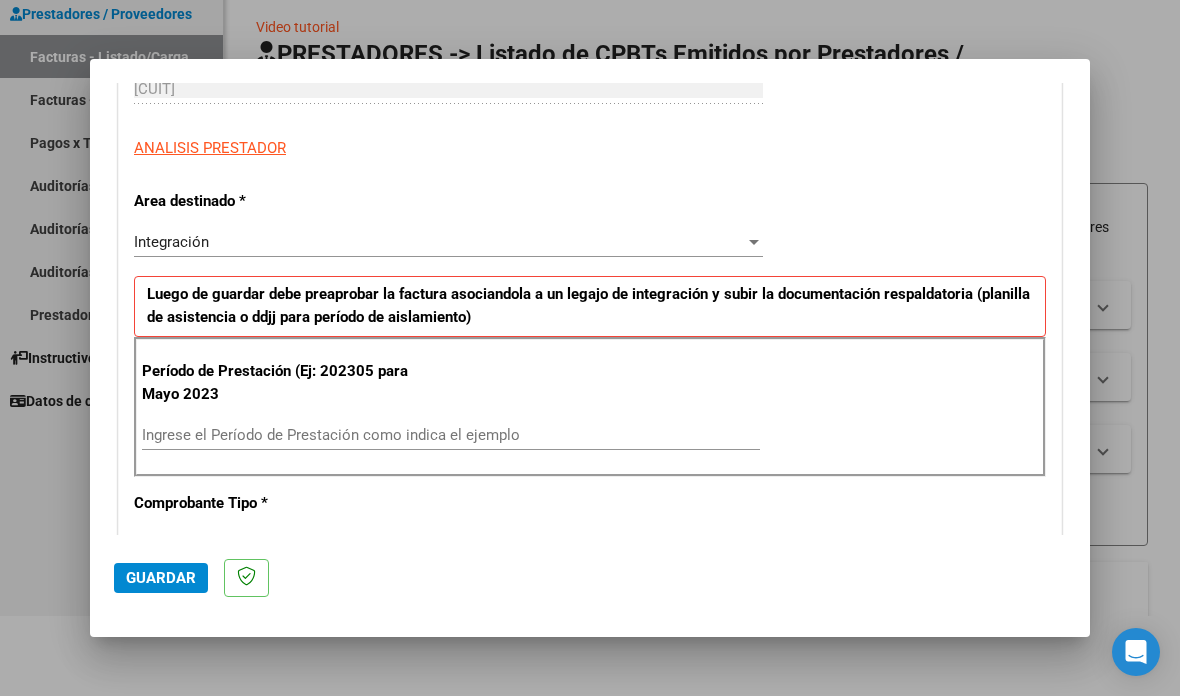 click on "Ingrese el Período de Prestación como indica el ejemplo" at bounding box center (451, 435) 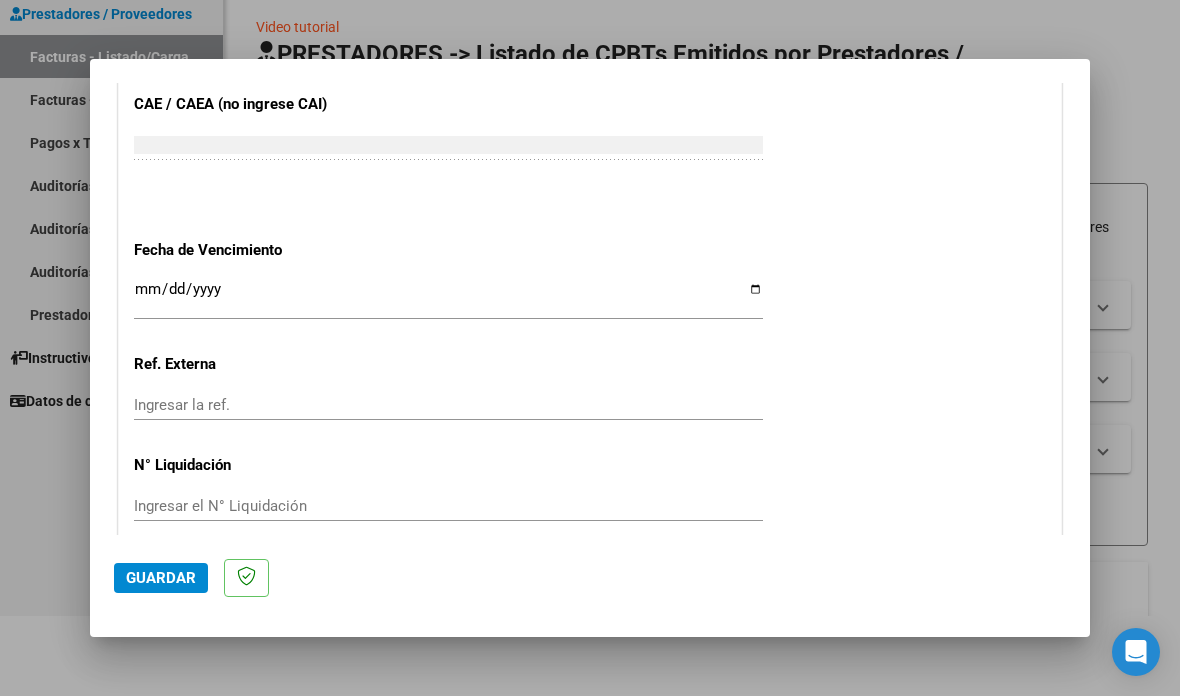 scroll, scrollTop: 1244, scrollLeft: 0, axis: vertical 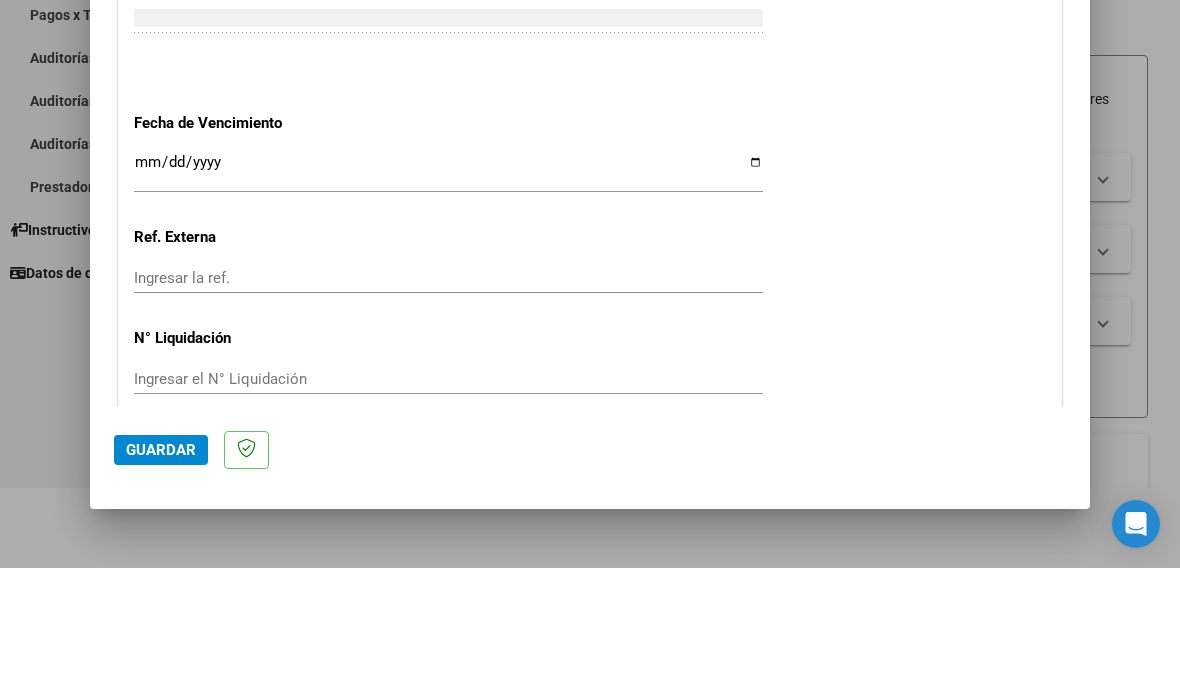 click on "Guardar" 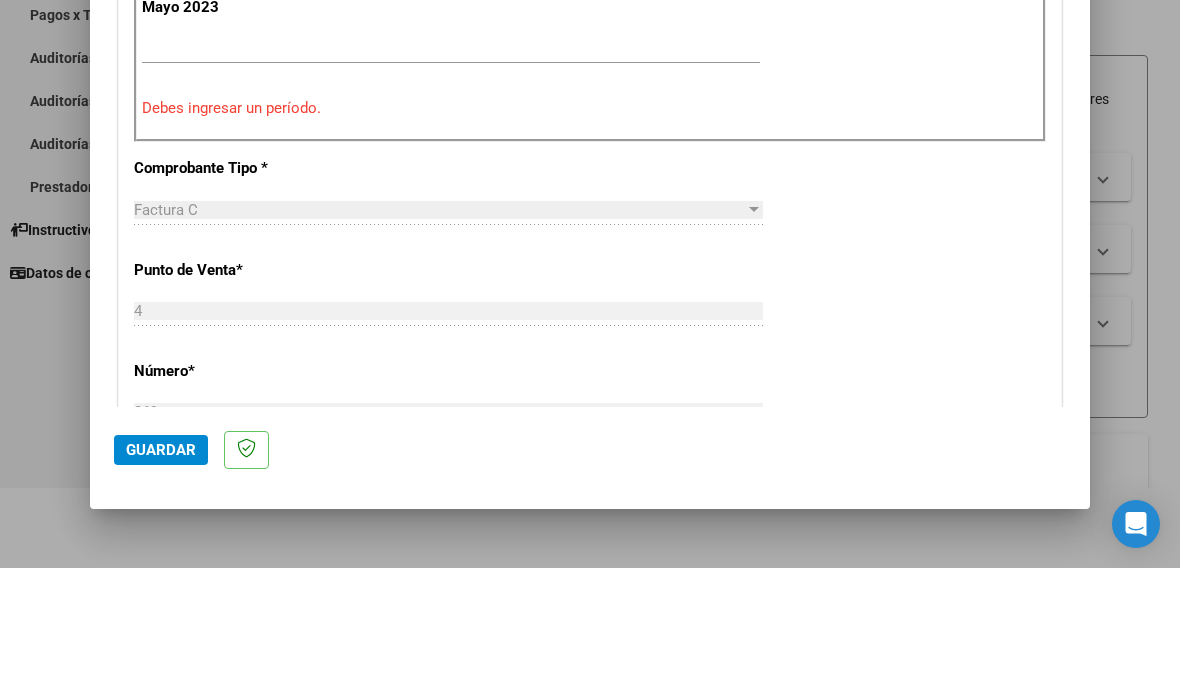 scroll, scrollTop: 402, scrollLeft: 0, axis: vertical 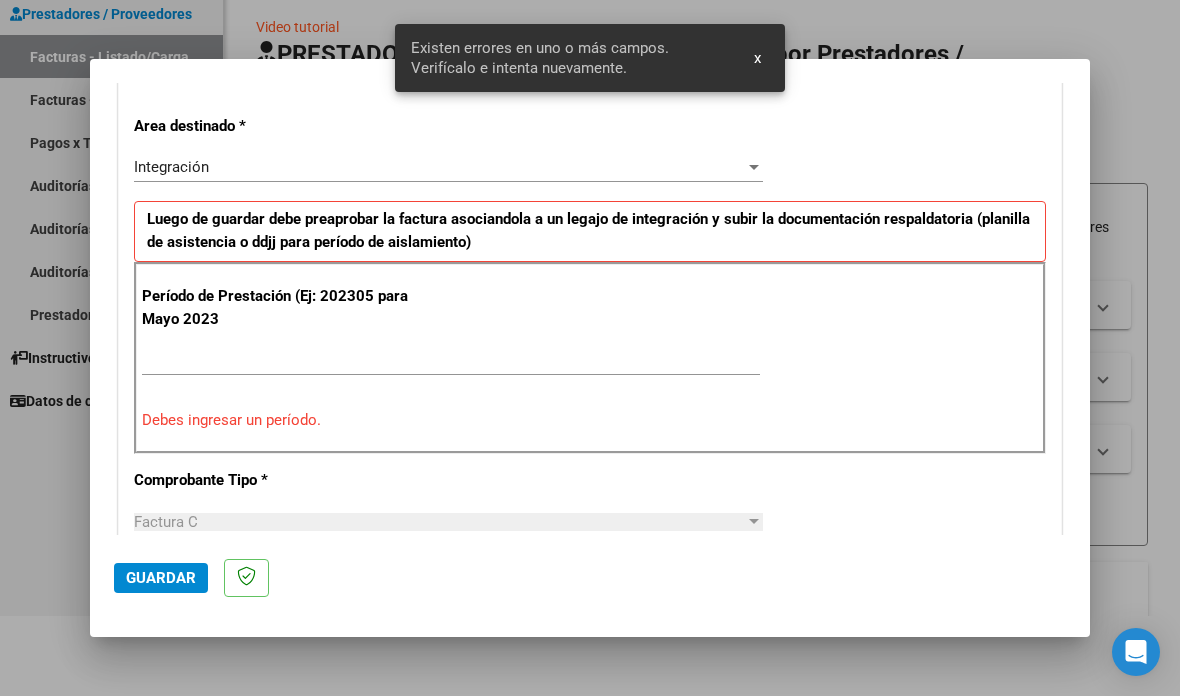 click on "Período de Prestación (Ej: 202305 para Mayo 2023" at bounding box center [276, 307] 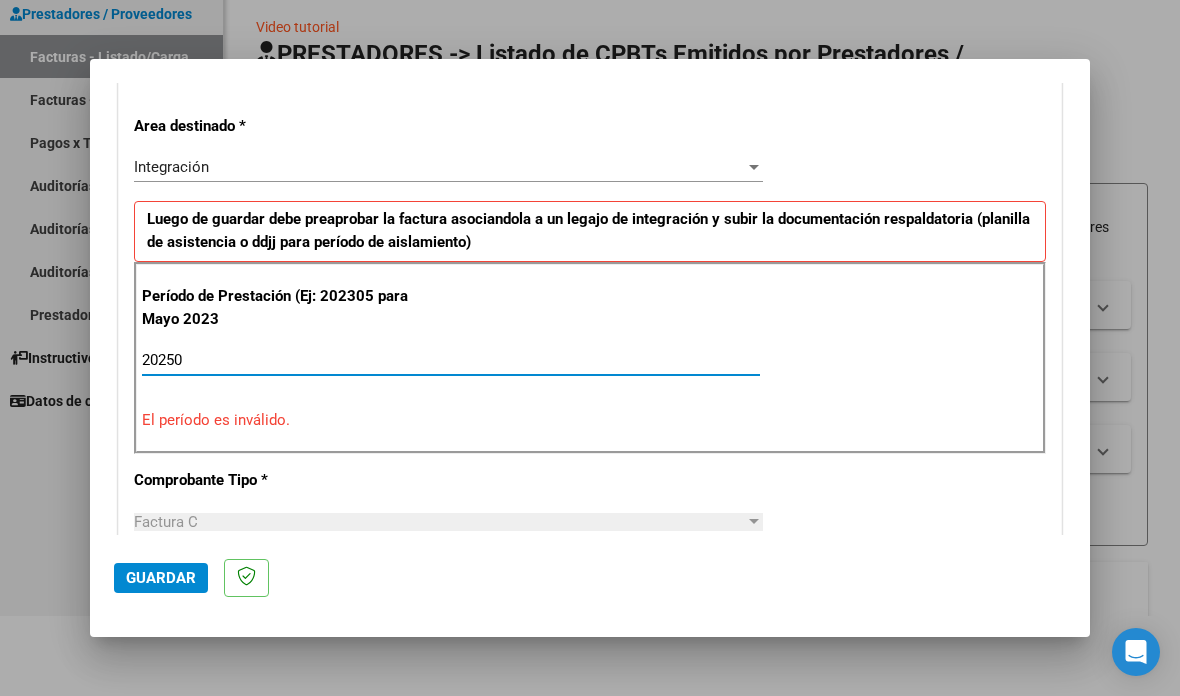 type on "202507" 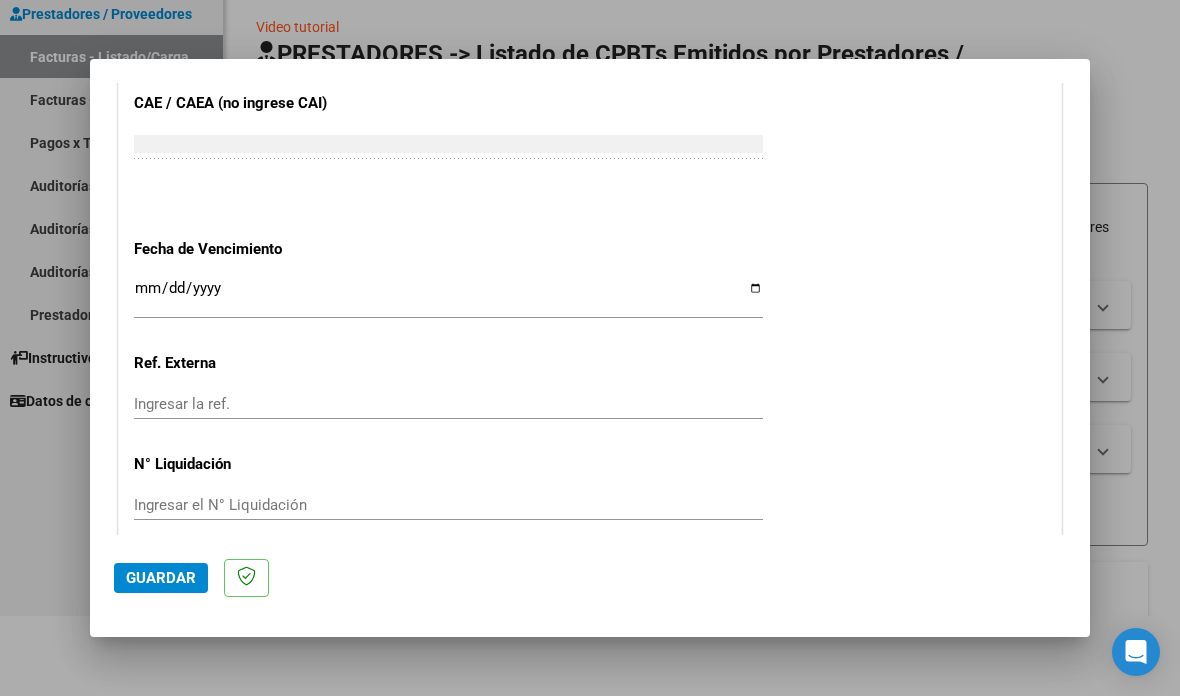 scroll, scrollTop: 1244, scrollLeft: 0, axis: vertical 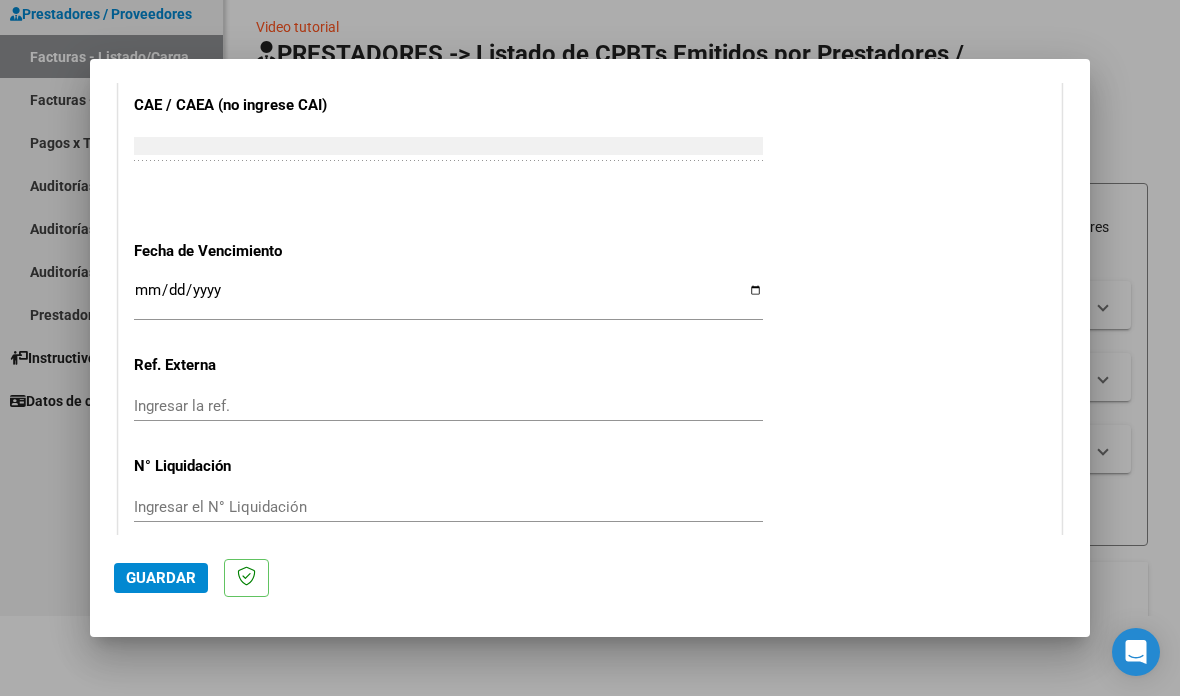 click at bounding box center (590, 348) 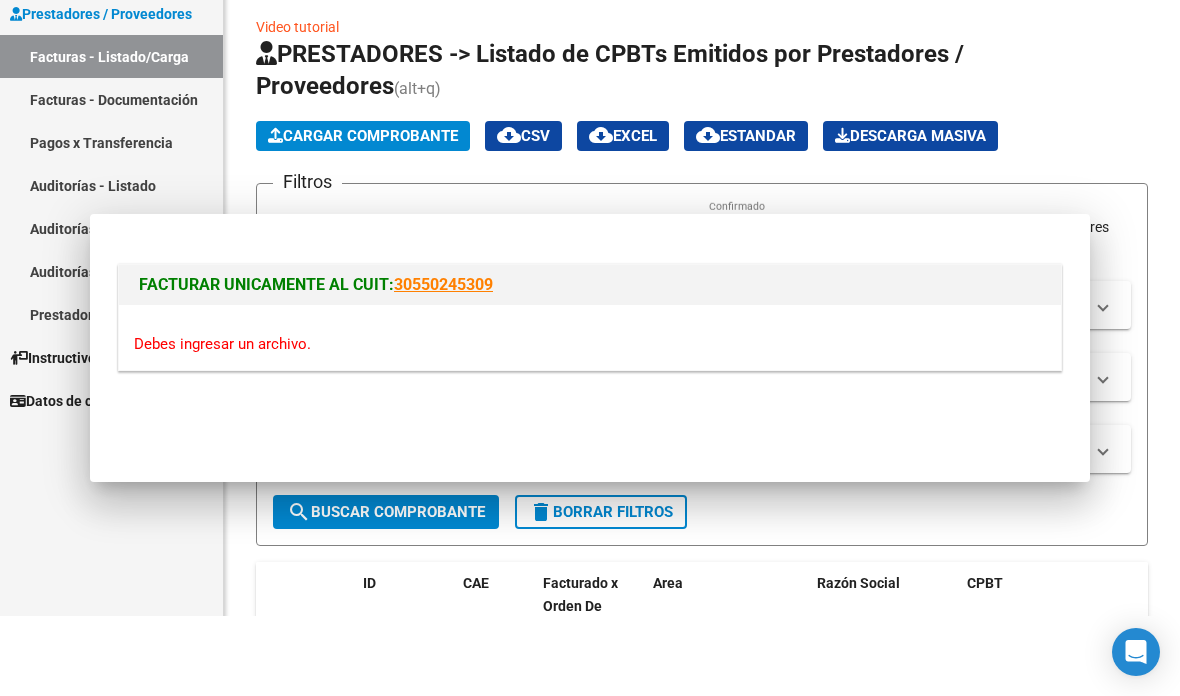 scroll, scrollTop: 0, scrollLeft: 0, axis: both 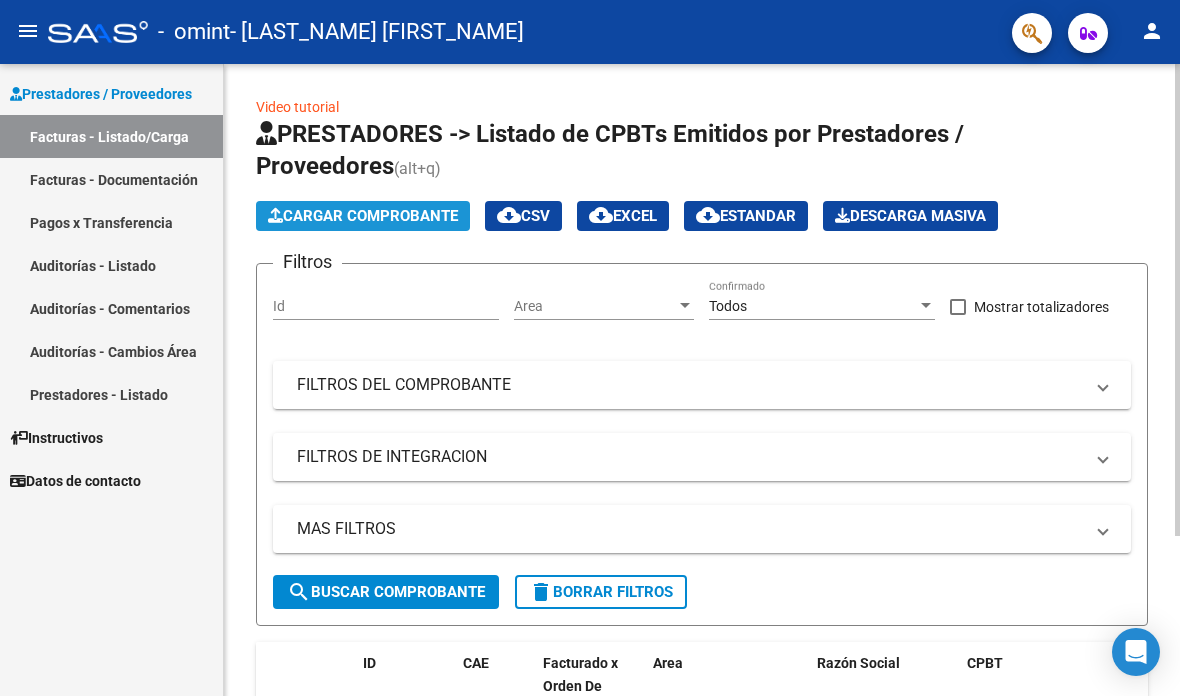 click on "Cargar Comprobante" 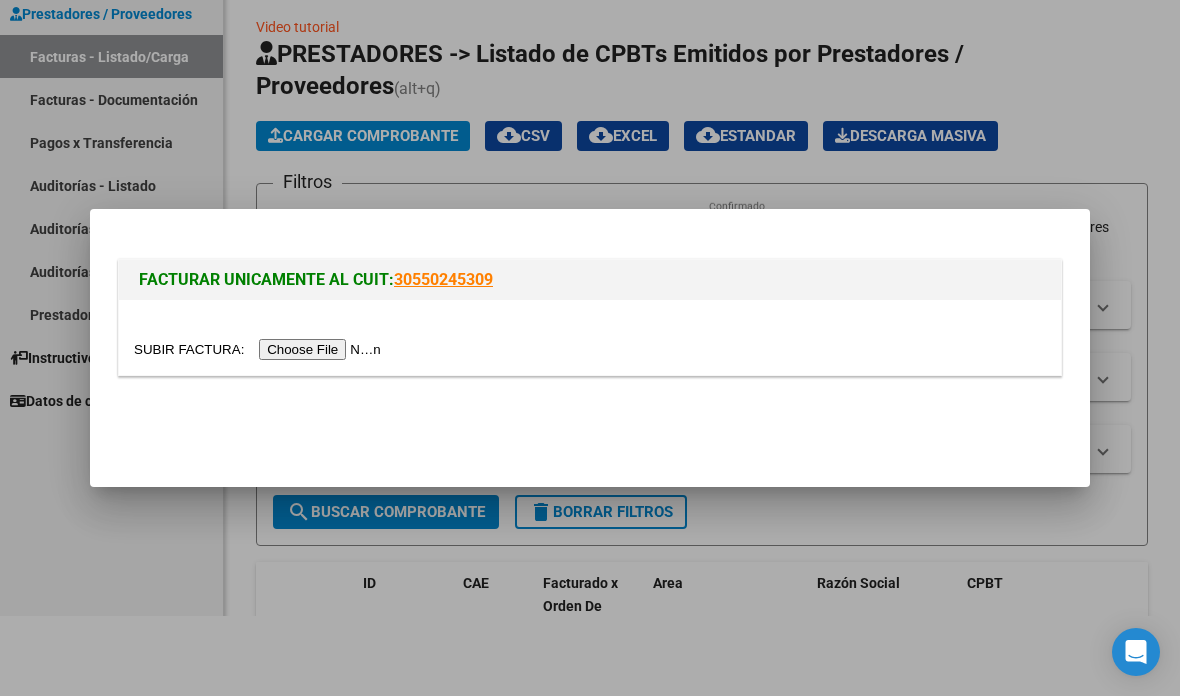click at bounding box center (260, 349) 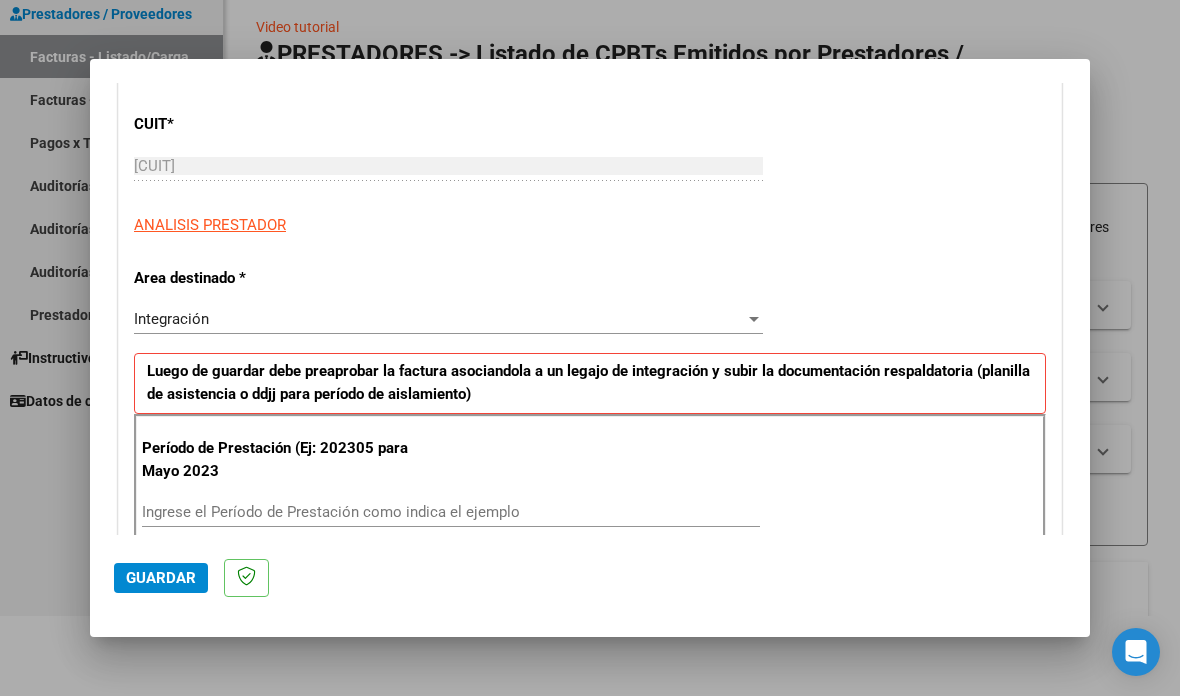 scroll, scrollTop: 257, scrollLeft: 0, axis: vertical 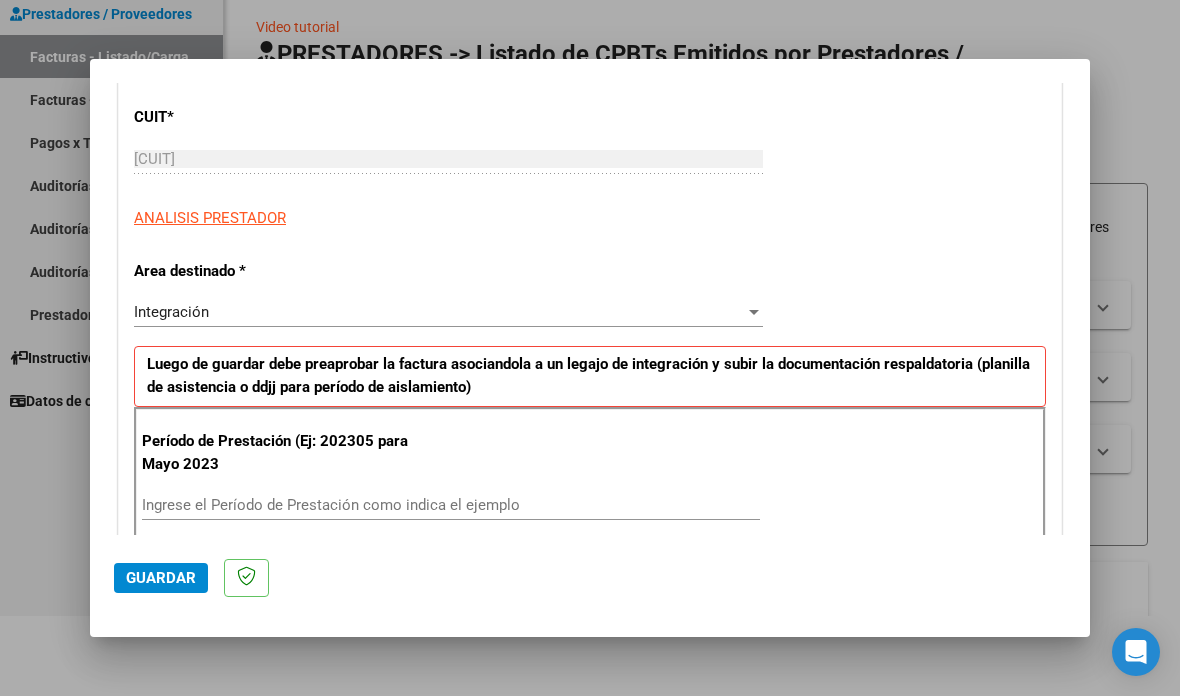 click on "Ingrese el Período de Prestación como indica el ejemplo" at bounding box center [451, 505] 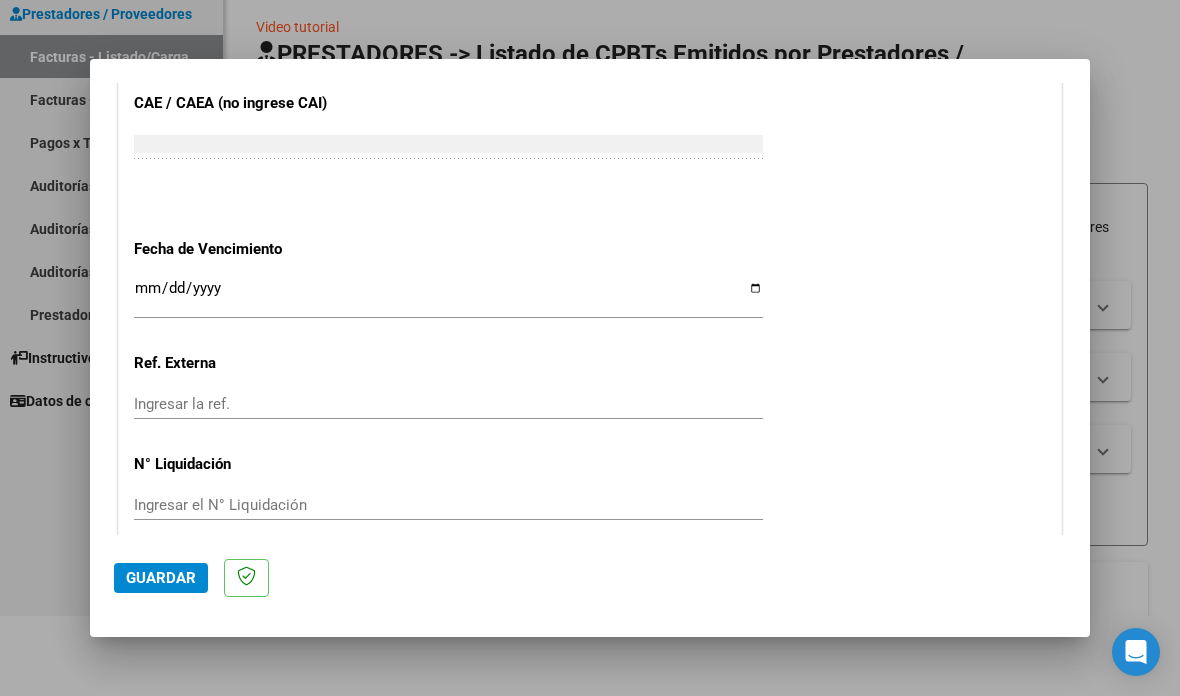 scroll, scrollTop: 1244, scrollLeft: 0, axis: vertical 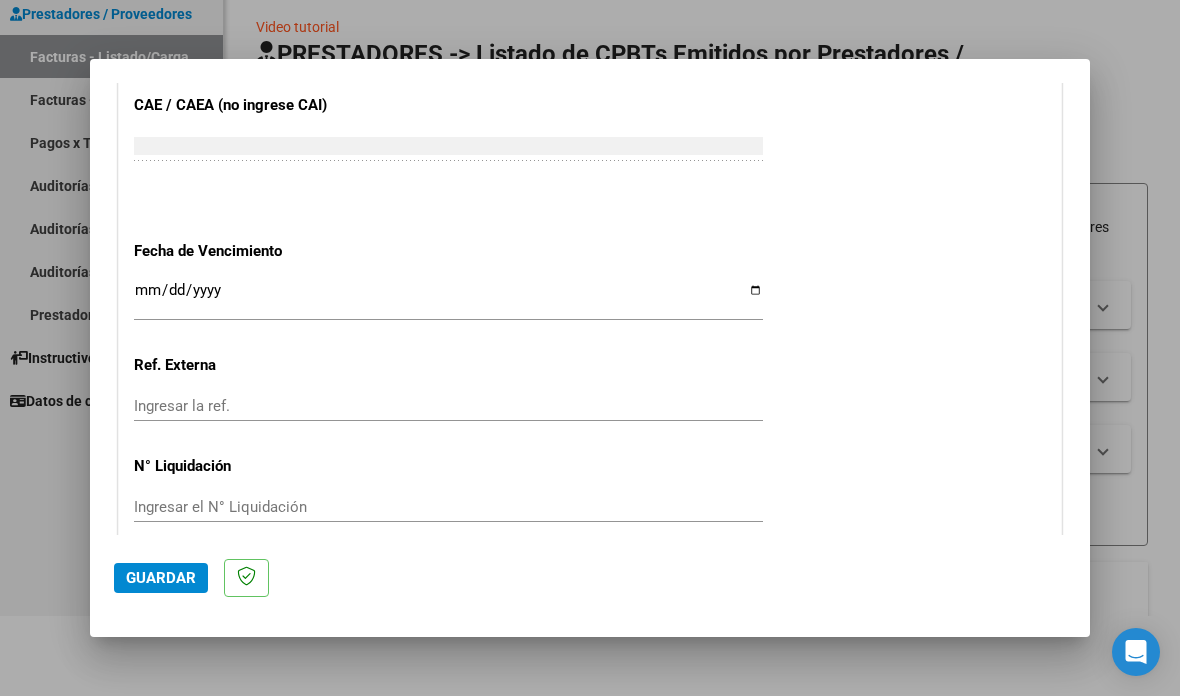 type on "202507" 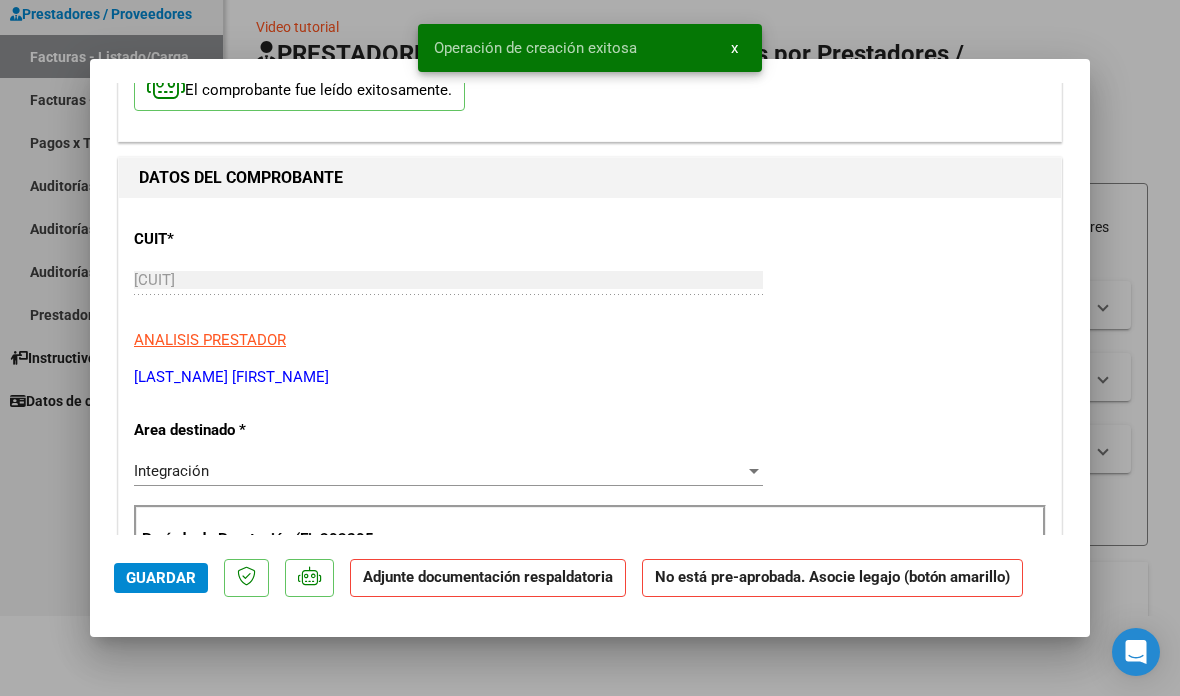 scroll, scrollTop: 175, scrollLeft: 0, axis: vertical 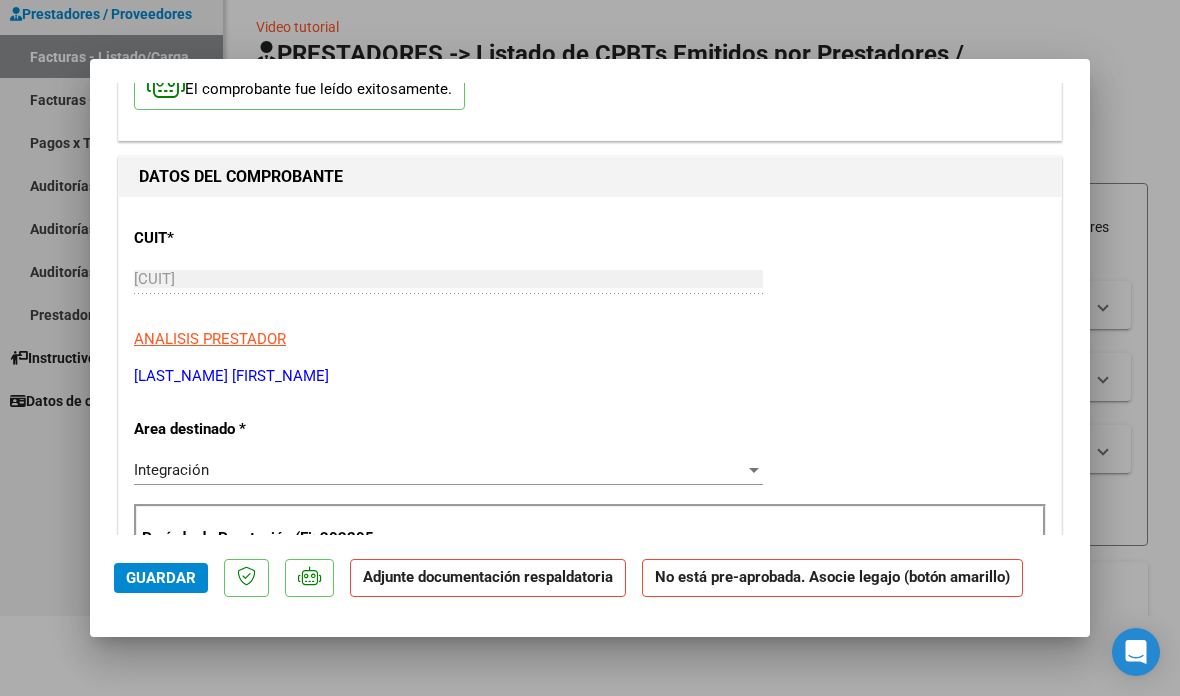 click on "Adjunte documentación respaldatoria" 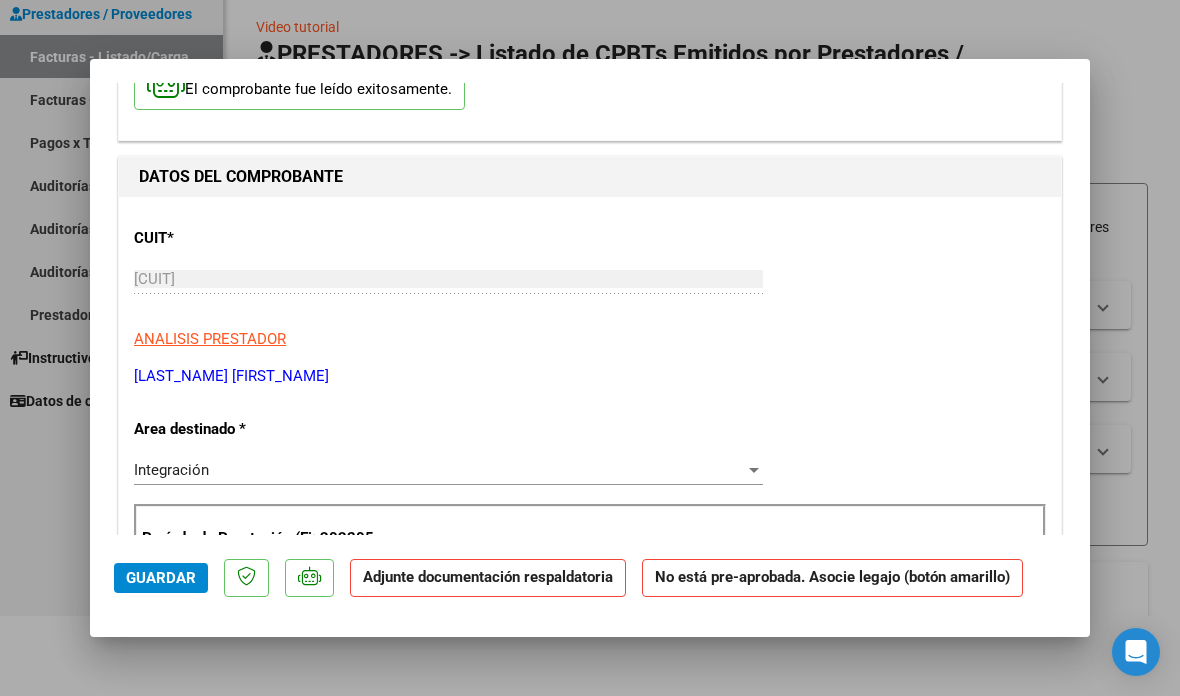 click on "Adjunte documentación respaldatoria" 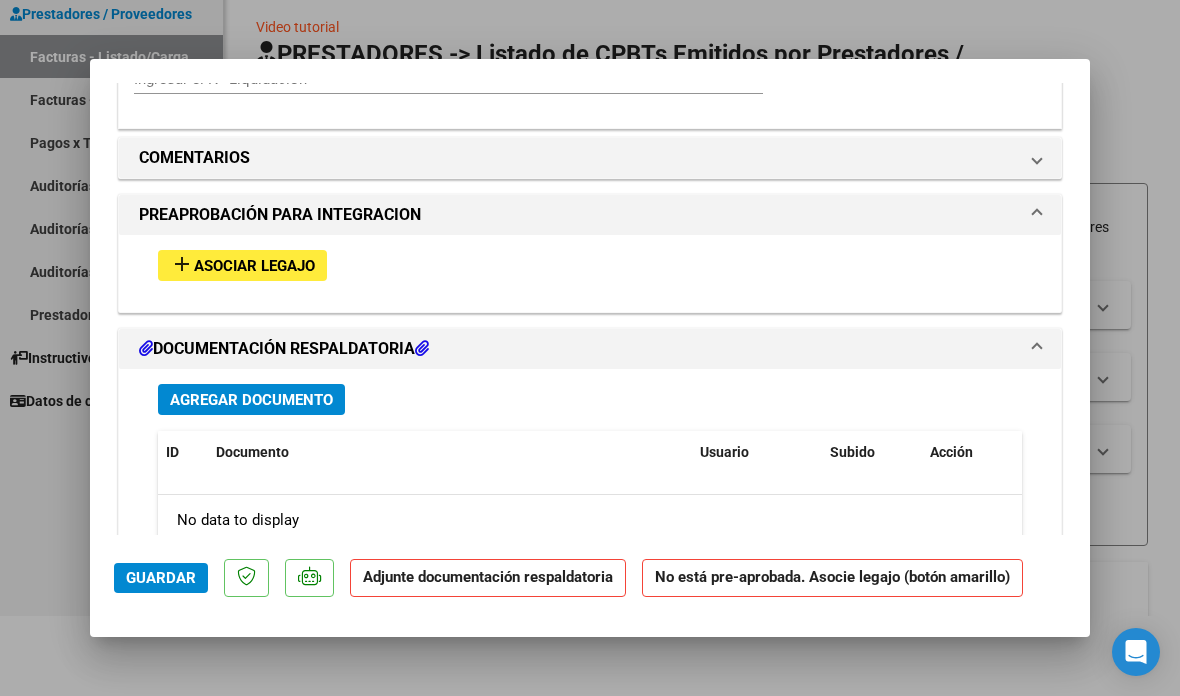 scroll, scrollTop: 1691, scrollLeft: 0, axis: vertical 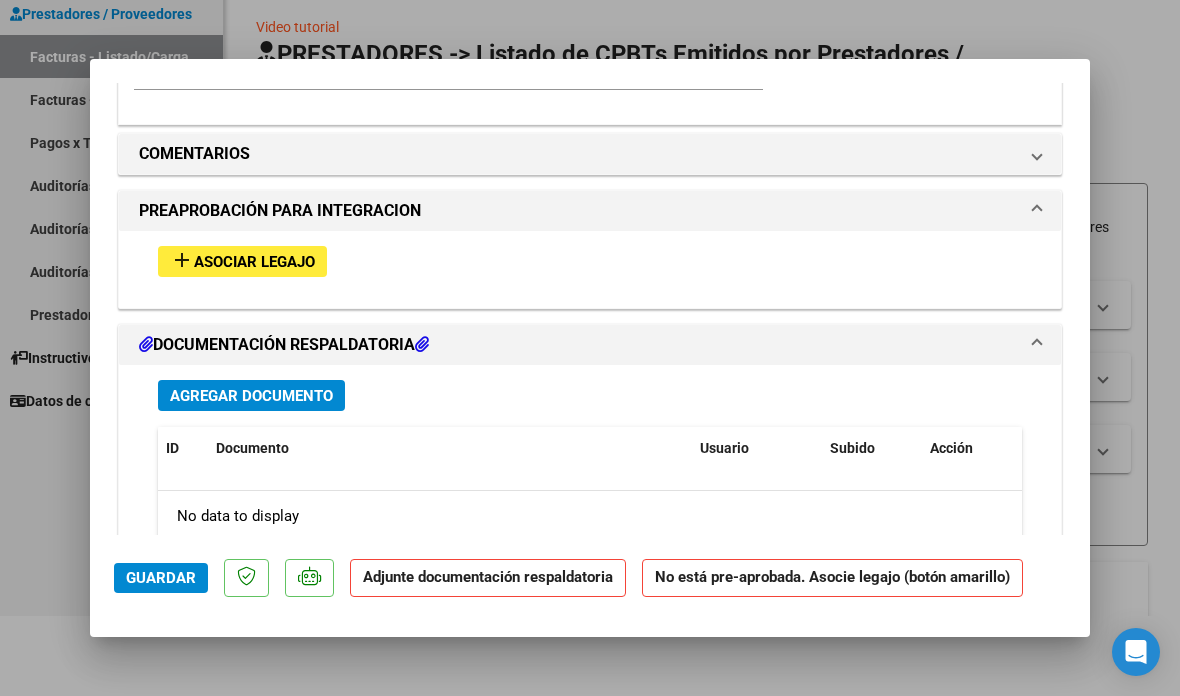 click on "Agregar Documento" at bounding box center [251, 396] 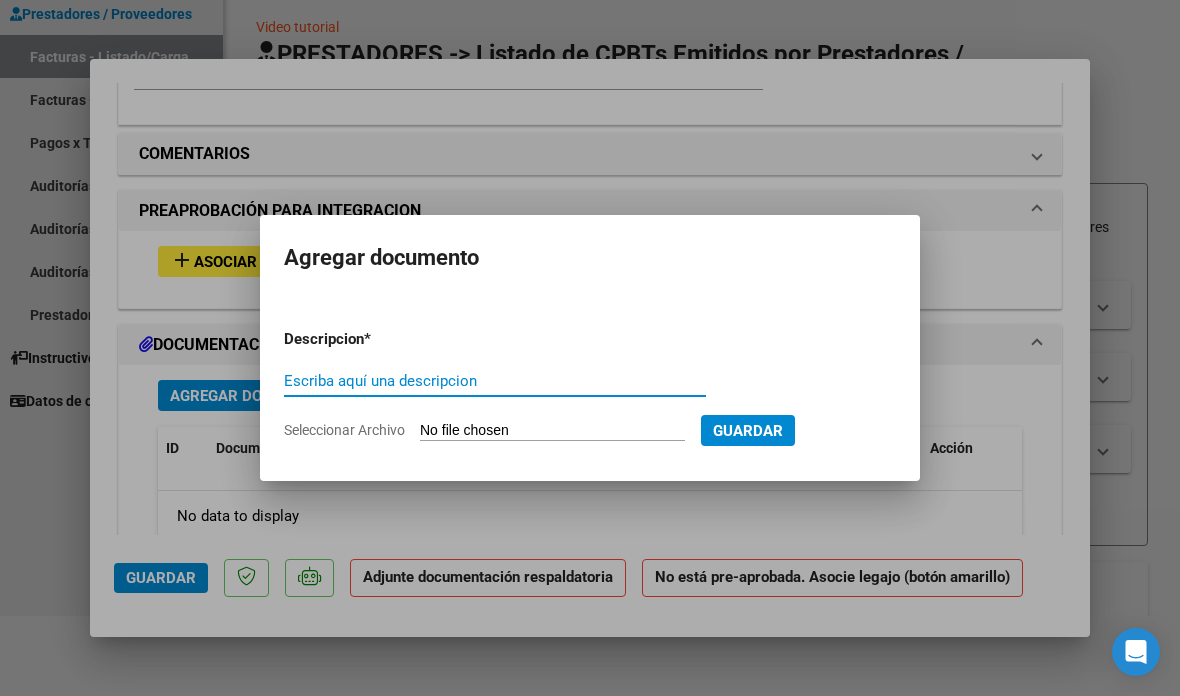 click at bounding box center (590, 348) 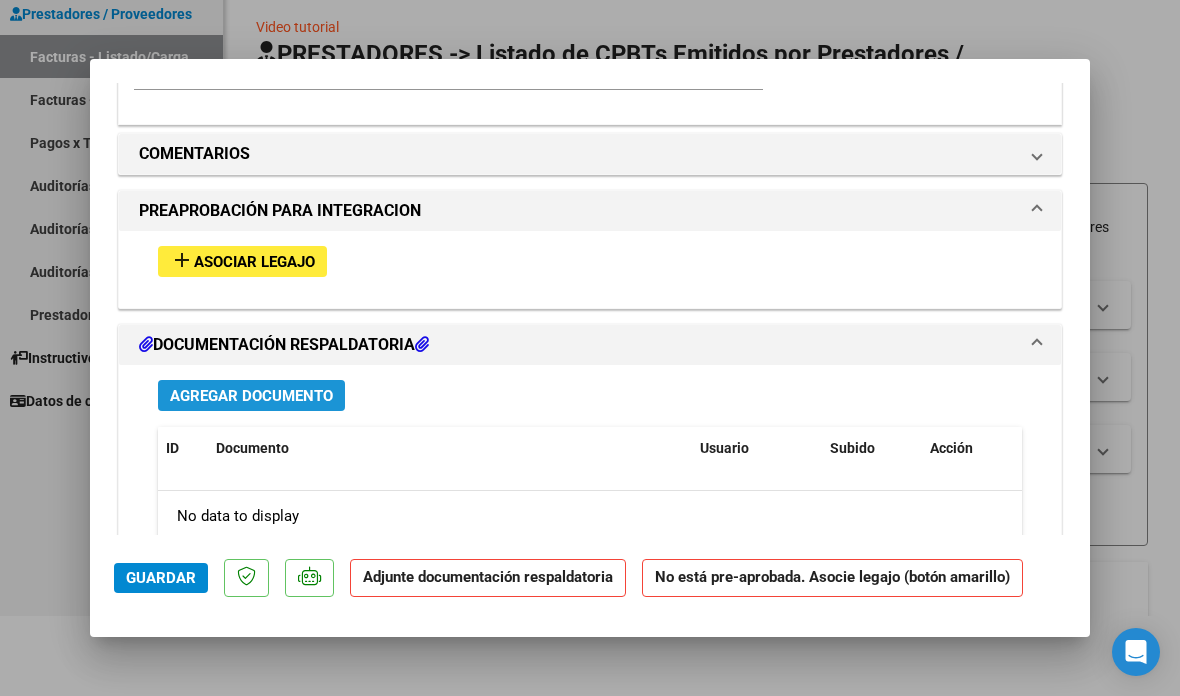 click on "Agregar Documento" at bounding box center (251, 396) 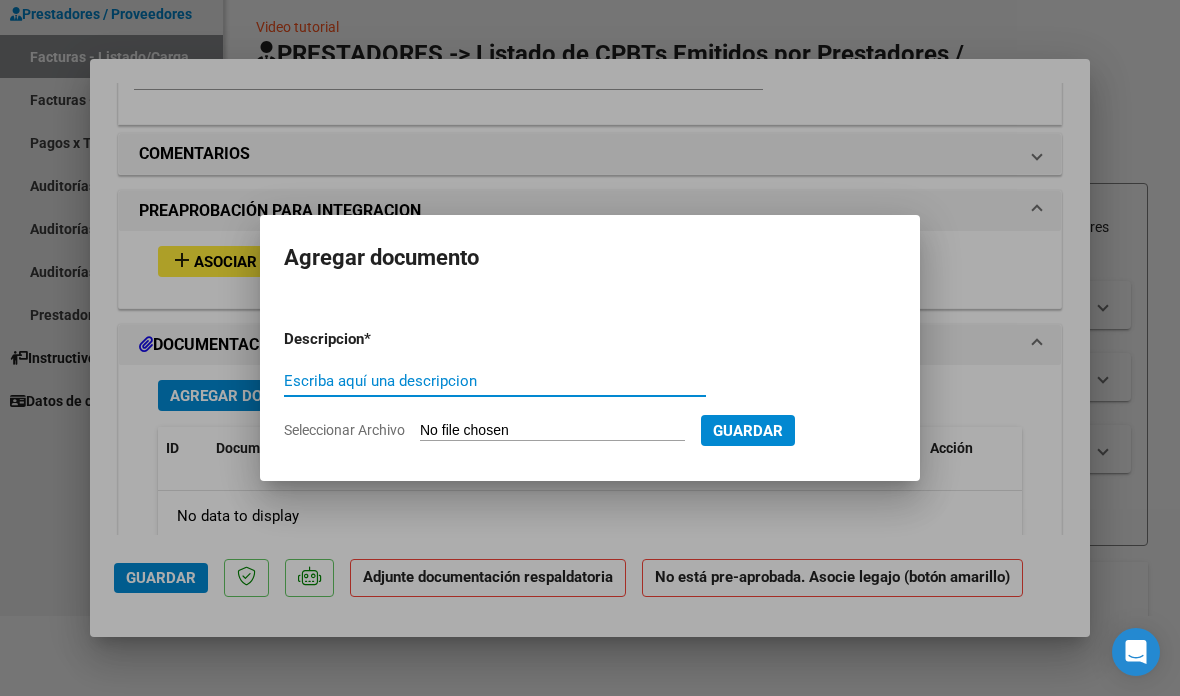 click on "Escriba aquí una descripcion" at bounding box center (495, 381) 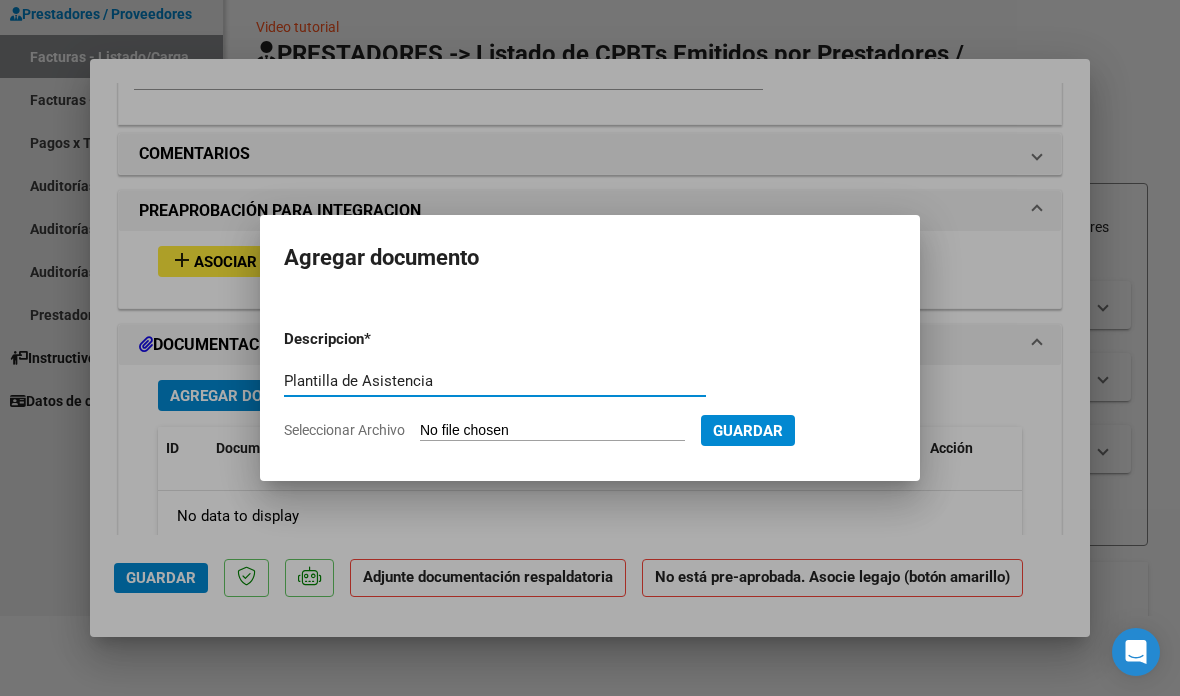 click on "Plantilla de Asistencia" at bounding box center (495, 381) 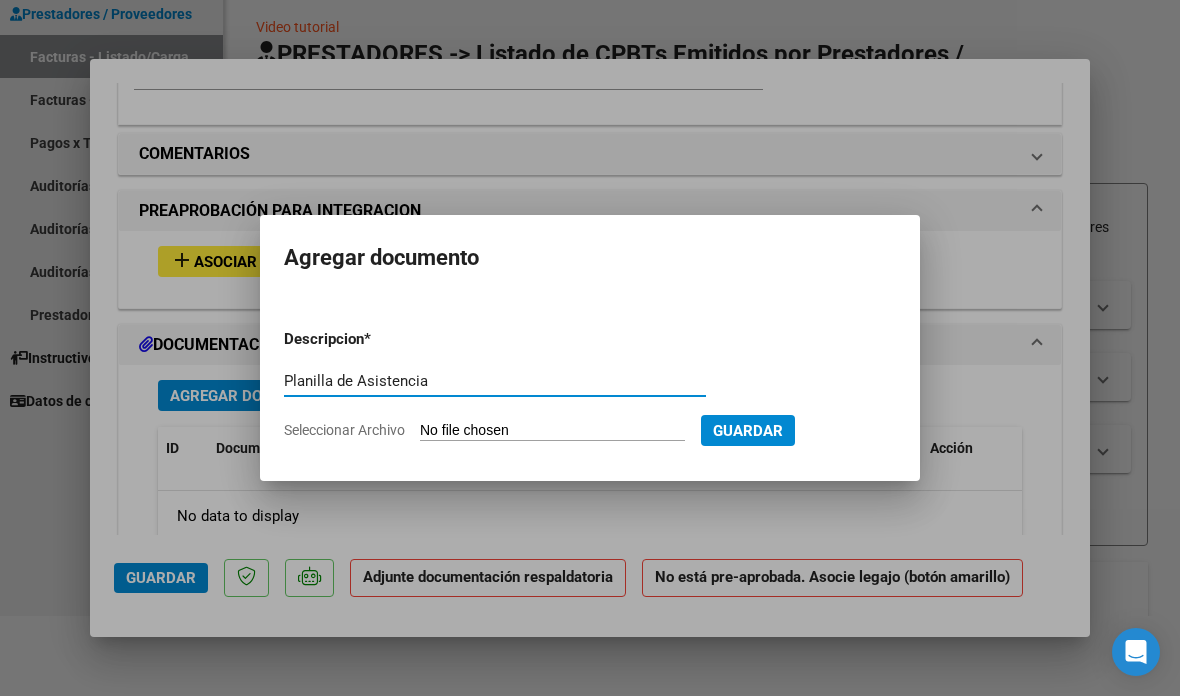 type on "Planilla de Asistencia" 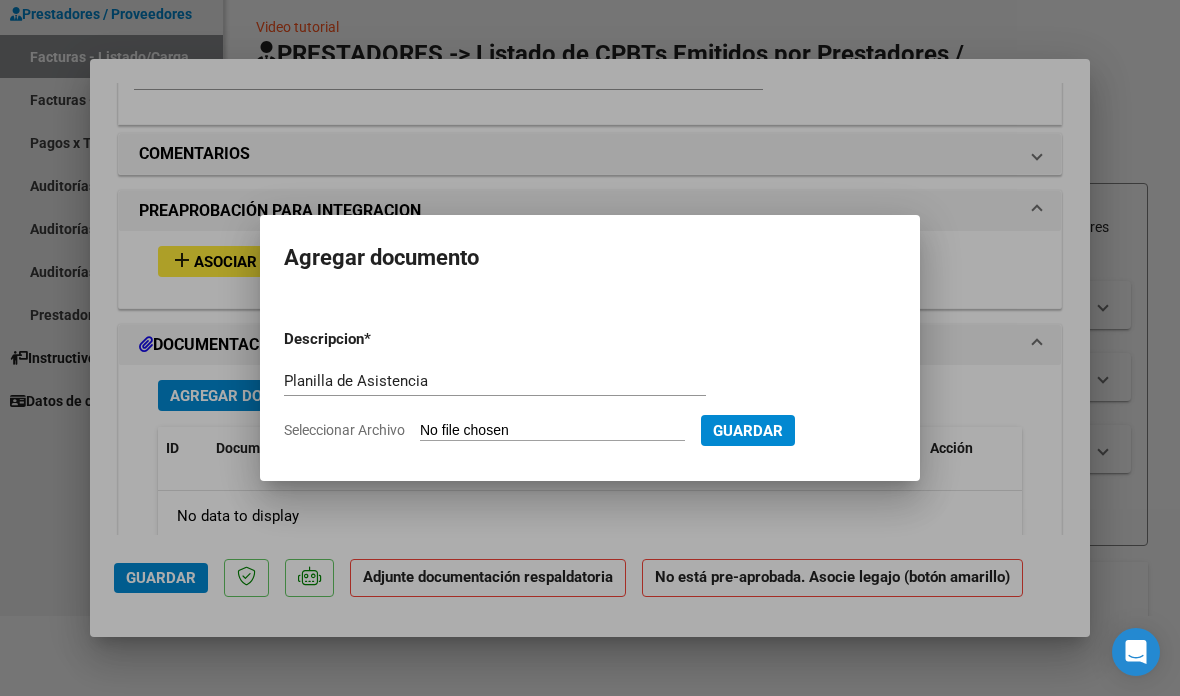 type on "C:\fakepath\Planilla Omint. [LAST_NAME] JUL.pdf" 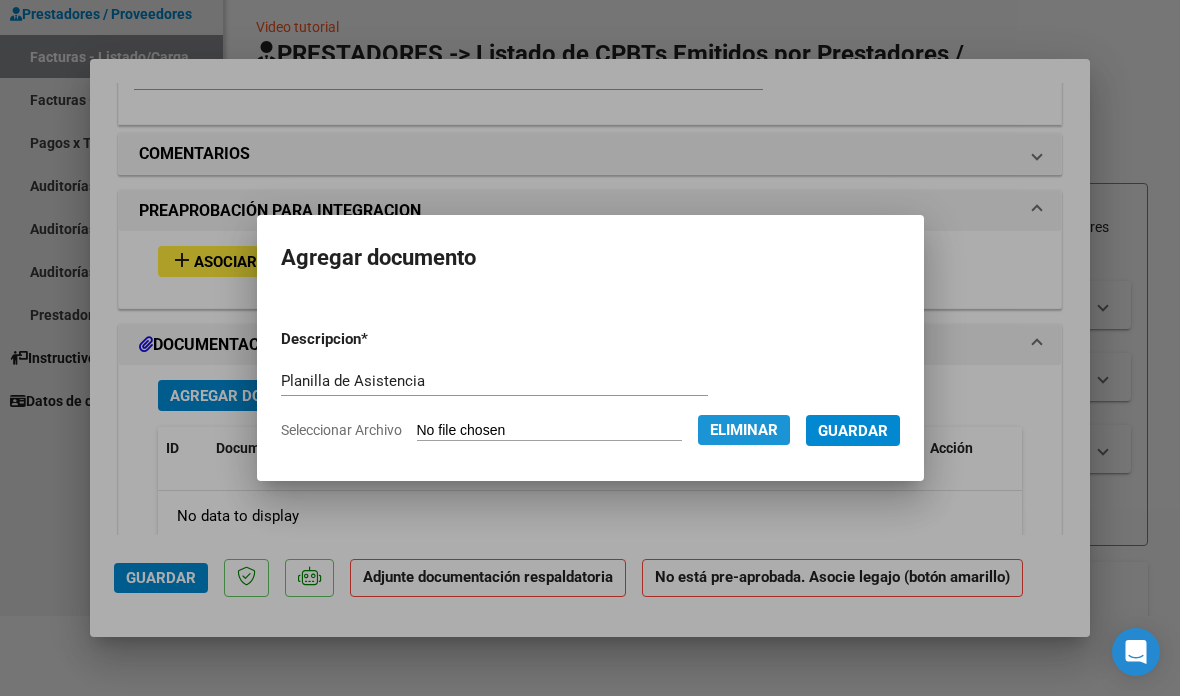 click on "Eliminar" 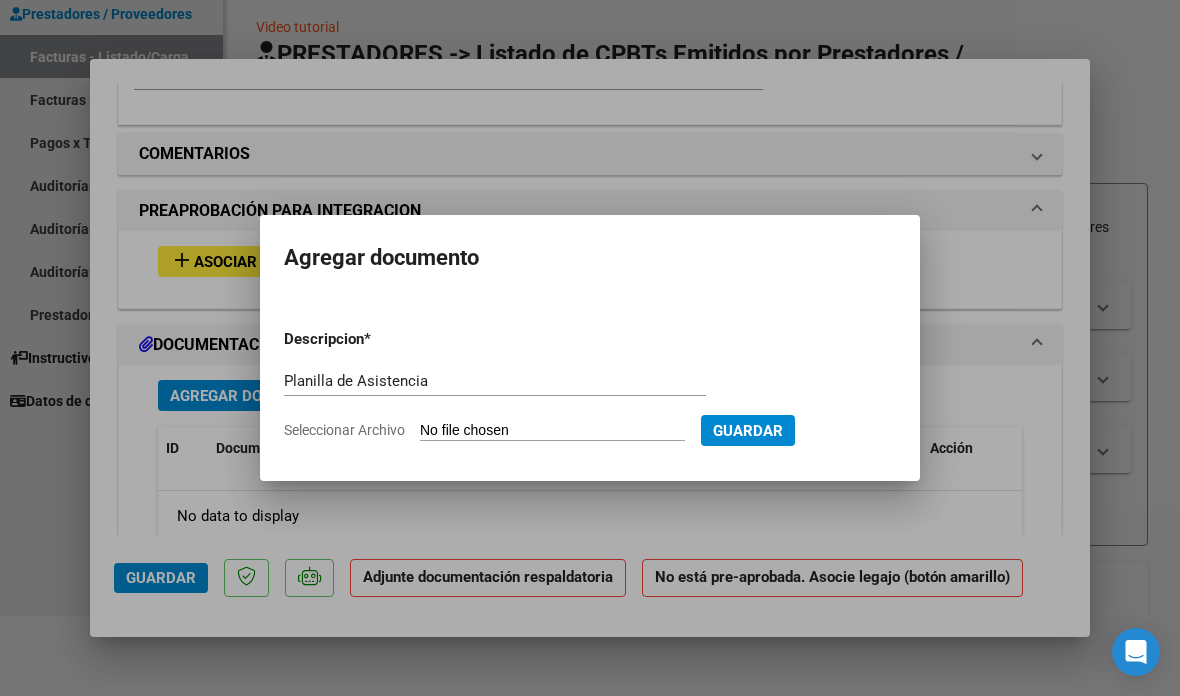 click at bounding box center [590, 348] 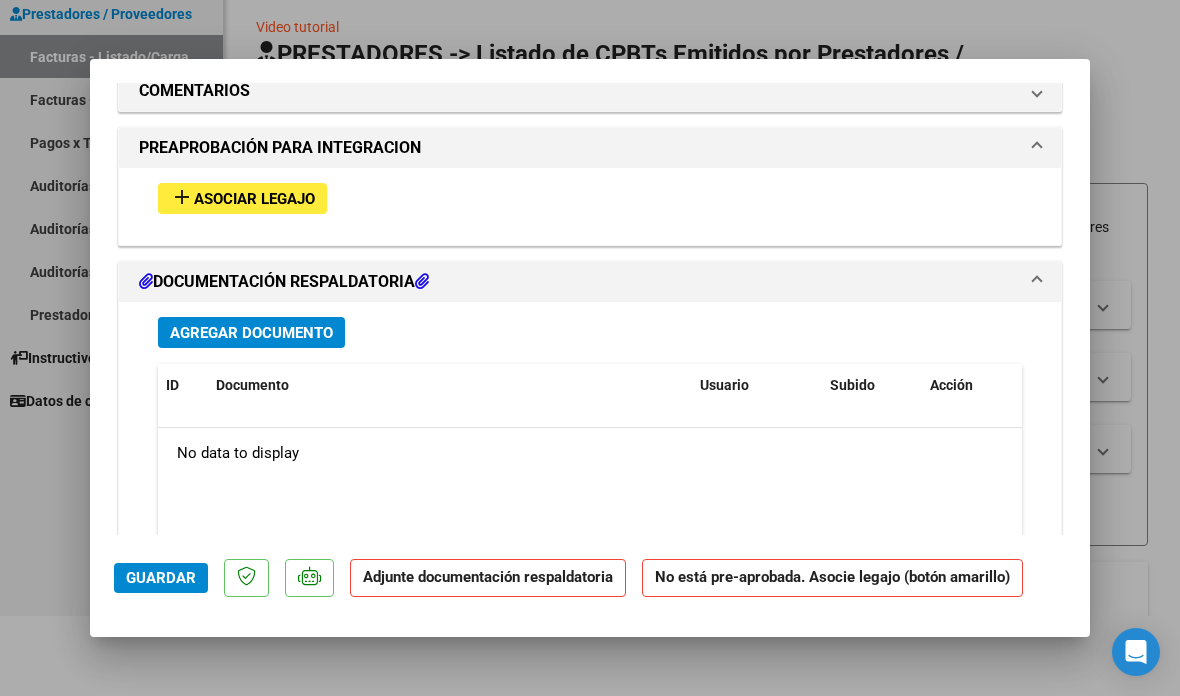 scroll, scrollTop: 1764, scrollLeft: 0, axis: vertical 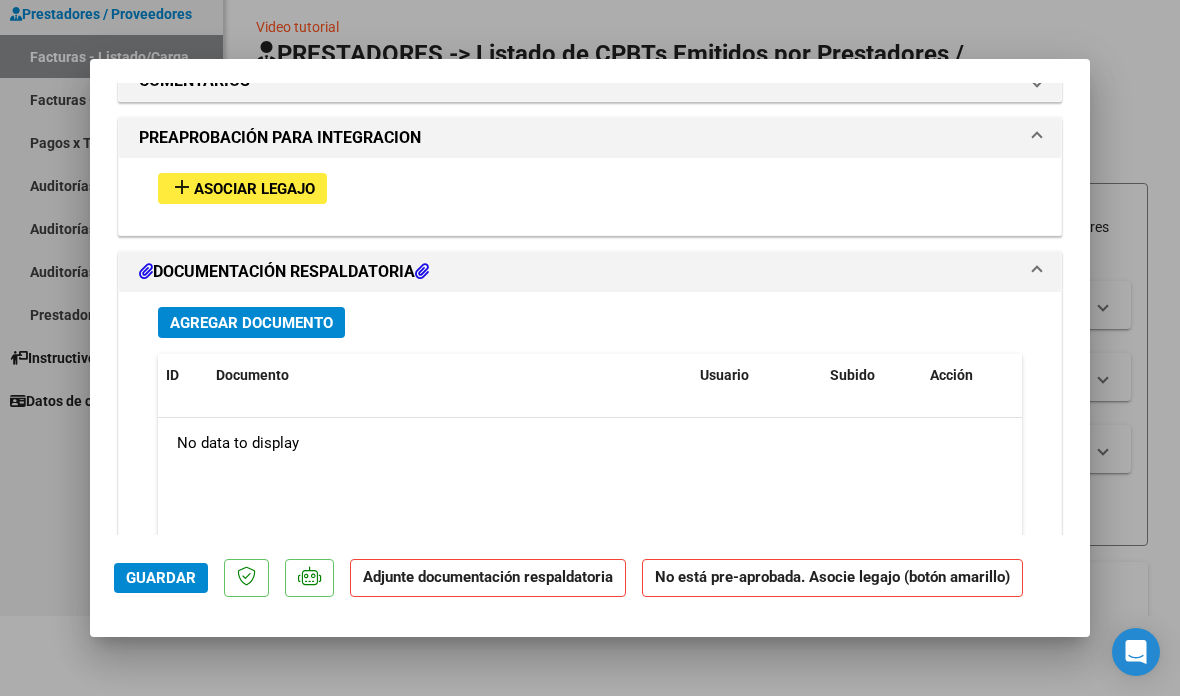 click on "Agregar Documento" at bounding box center (251, 323) 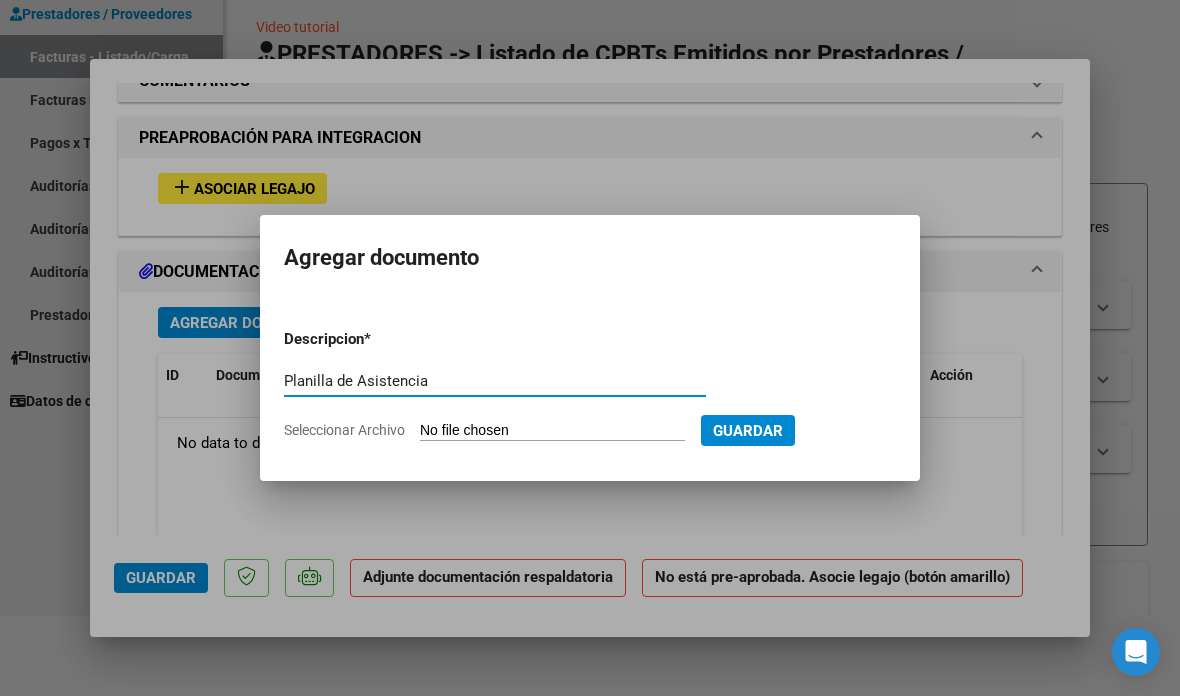 type on "Planilla de Asistencia" 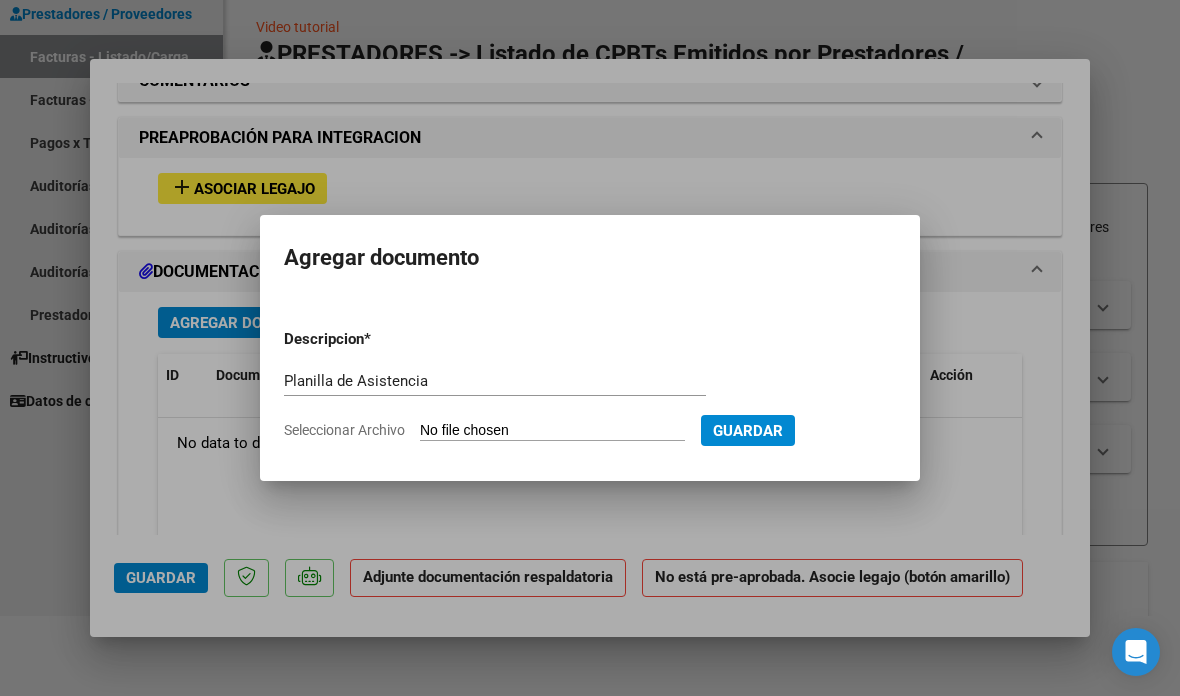 type on "C:\fakepath\Planilla Omint. [LAST_NAME] JUL.pdf" 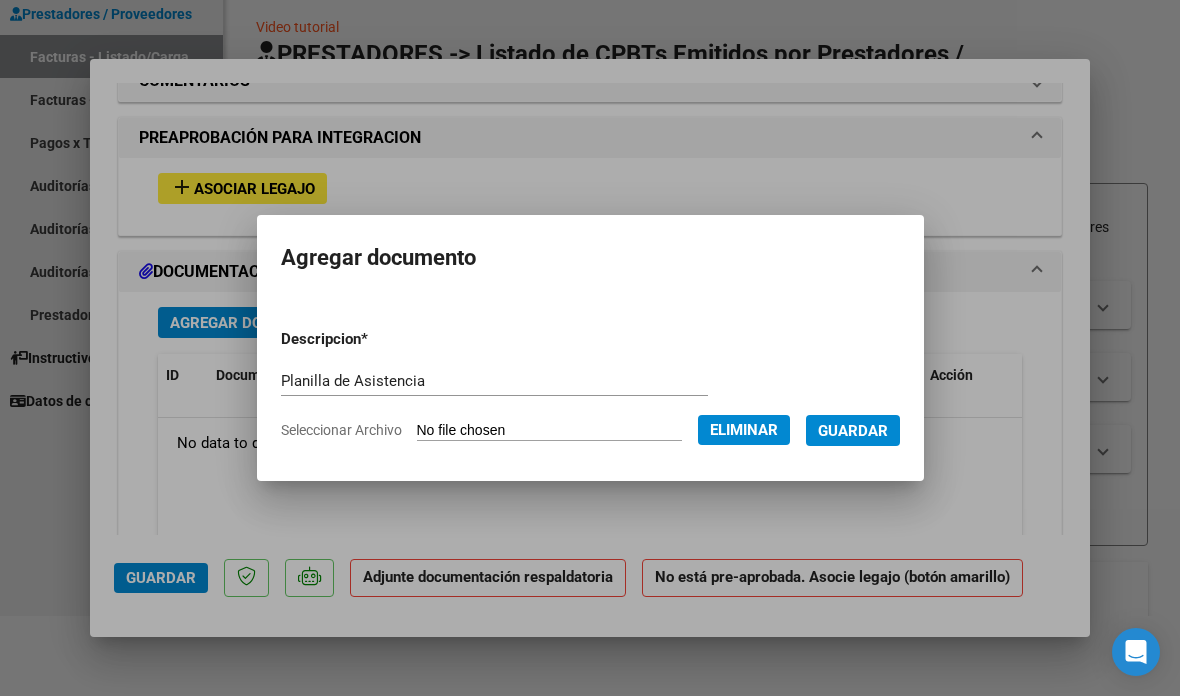 click on "Guardar" at bounding box center (853, 431) 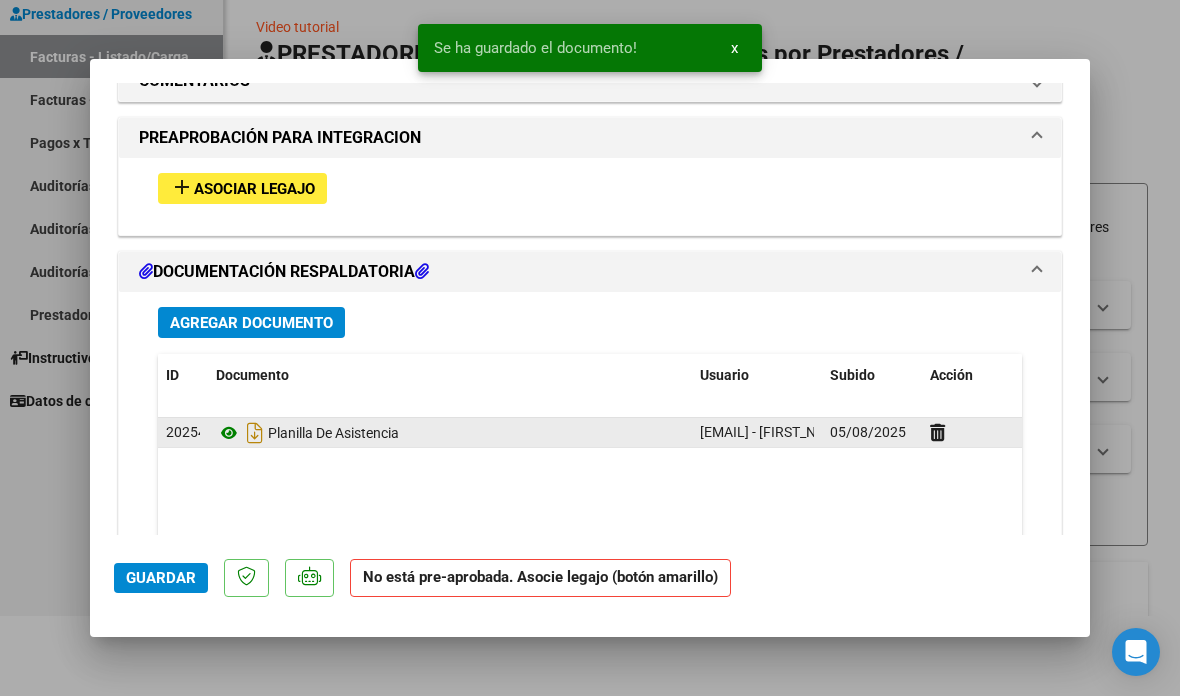 click 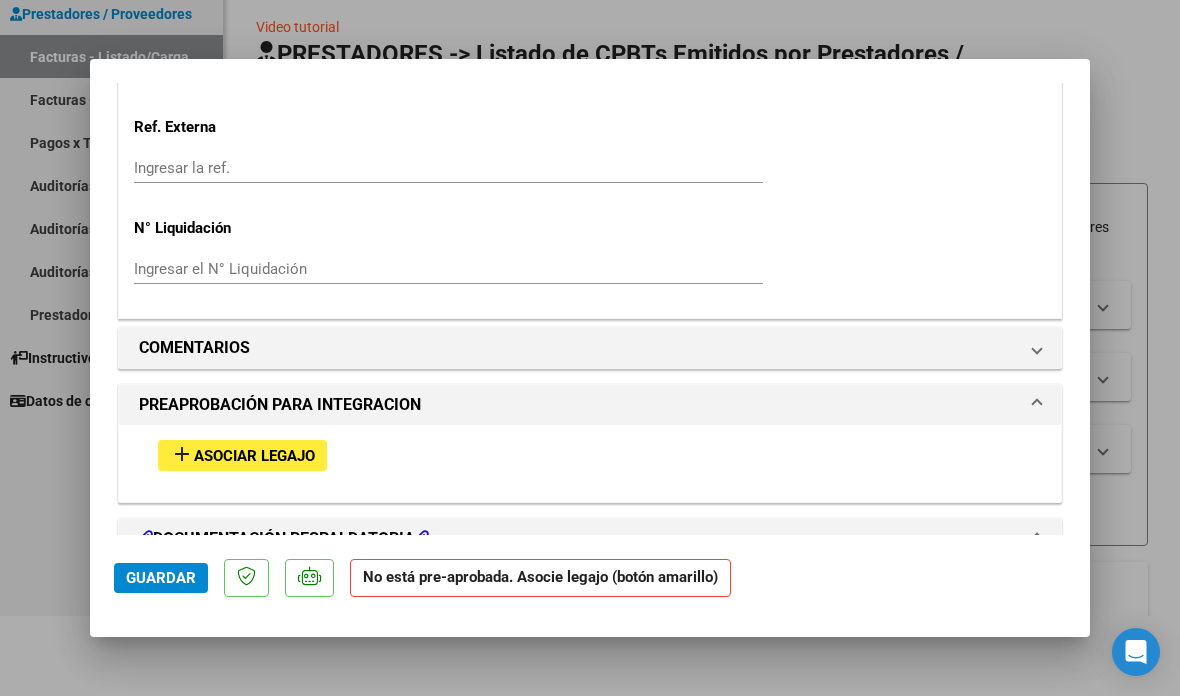 click on "Guardar" 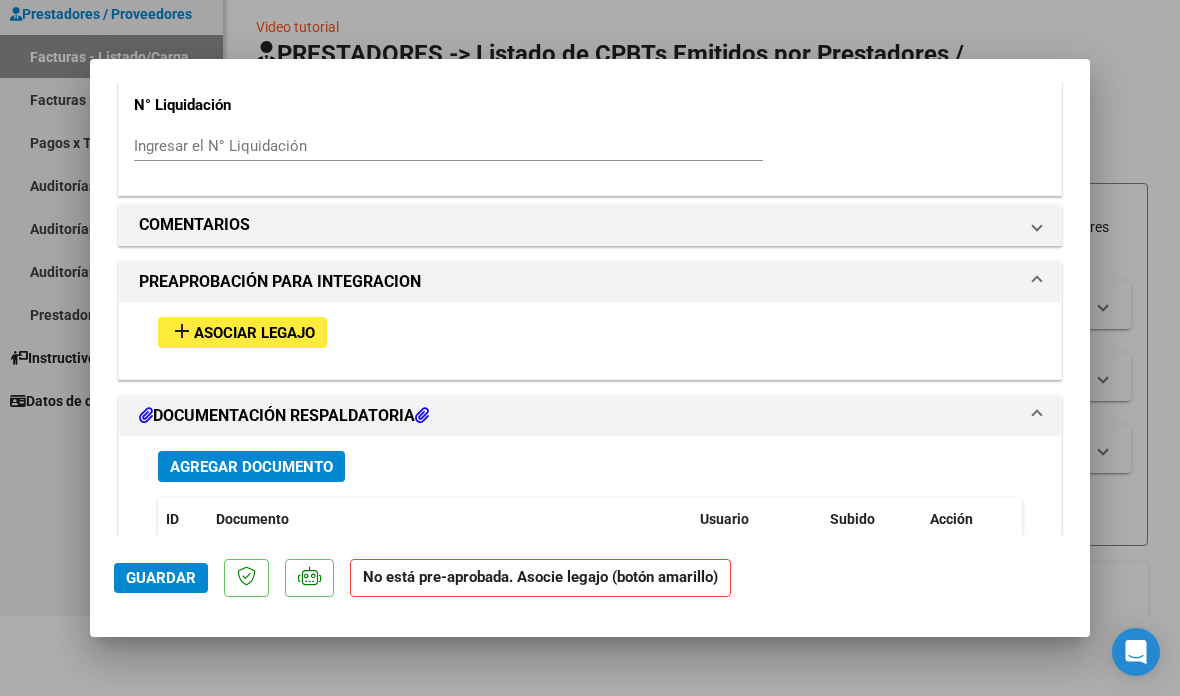 scroll, scrollTop: 1623, scrollLeft: 0, axis: vertical 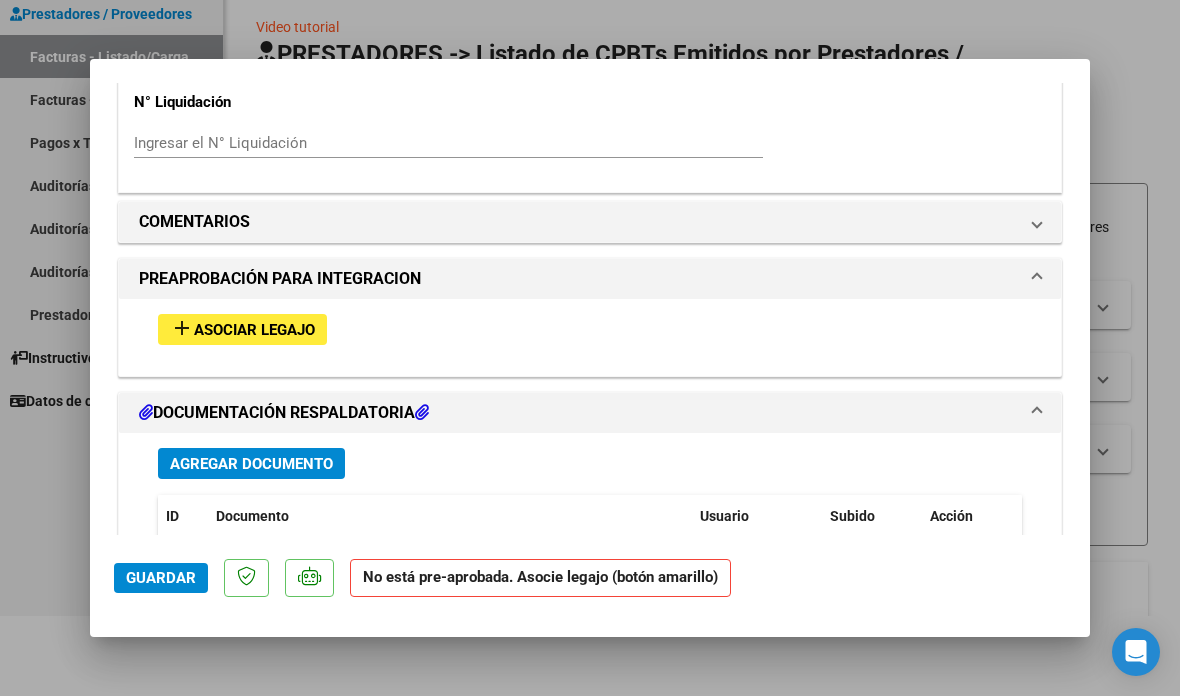 click at bounding box center [590, 348] 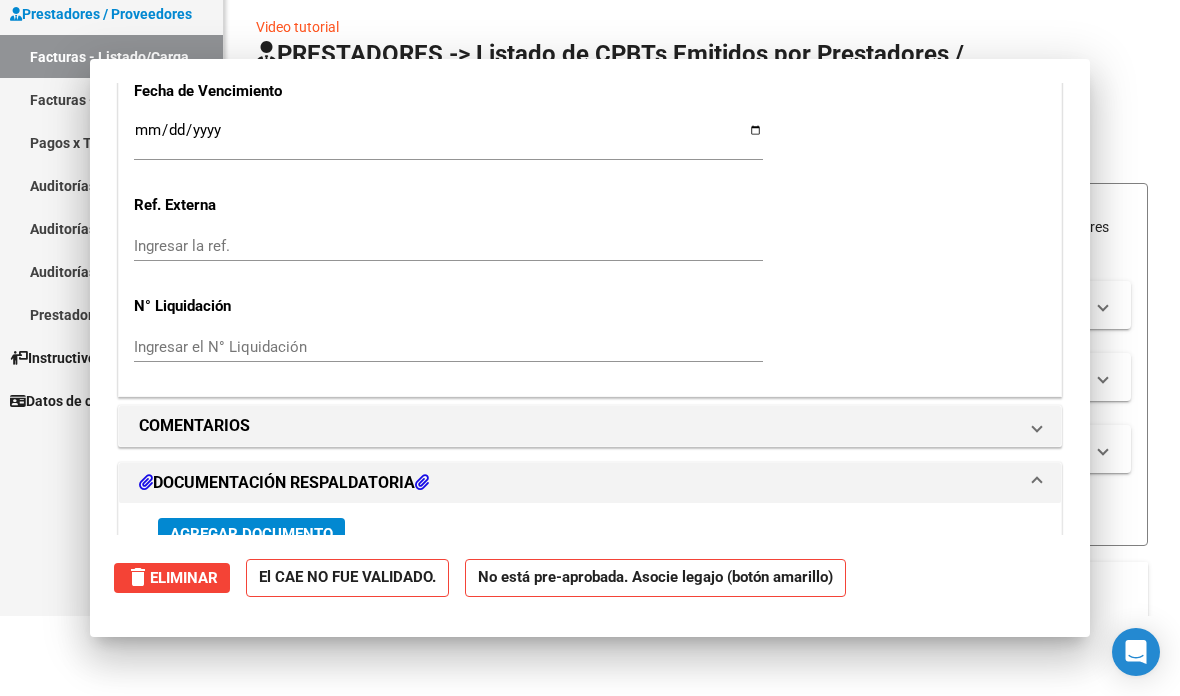 scroll, scrollTop: 80, scrollLeft: 0, axis: vertical 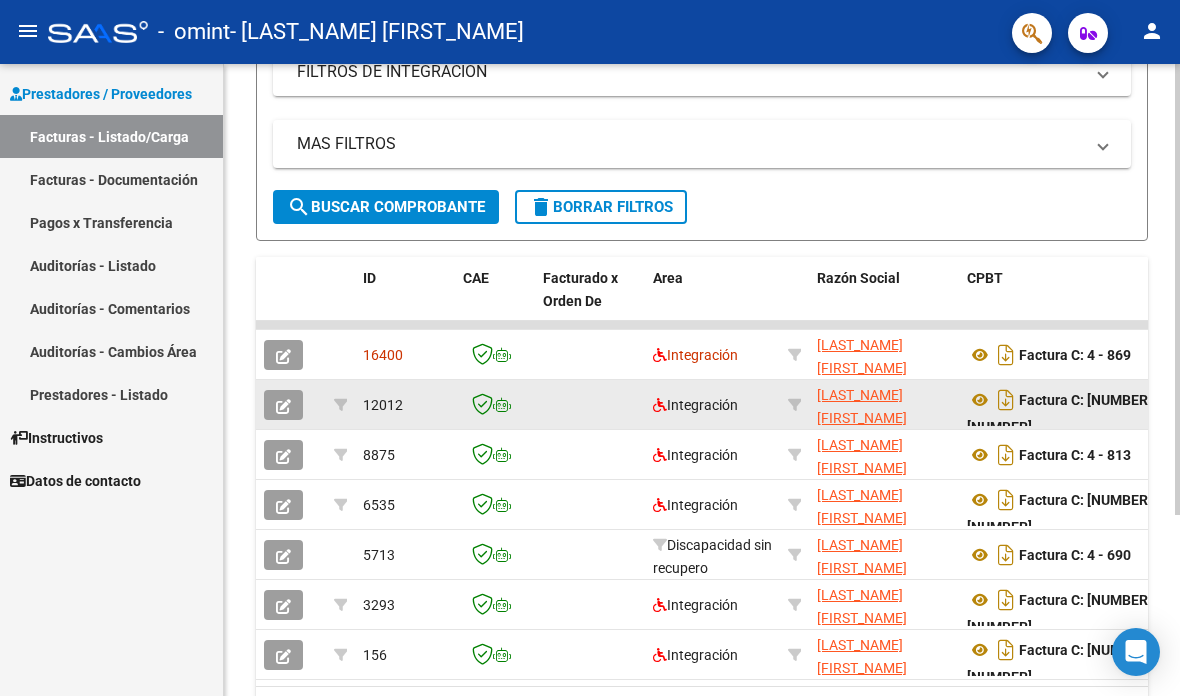 click on "Factura C: [NUMBER] - [NUMBER]" 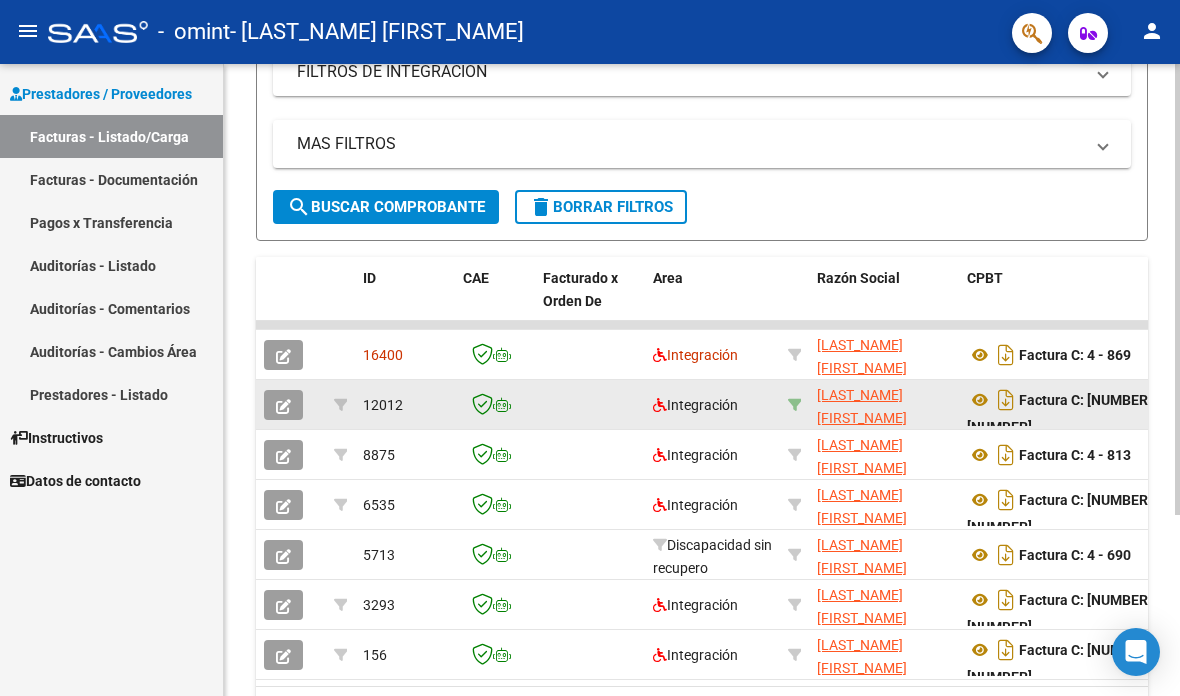 click 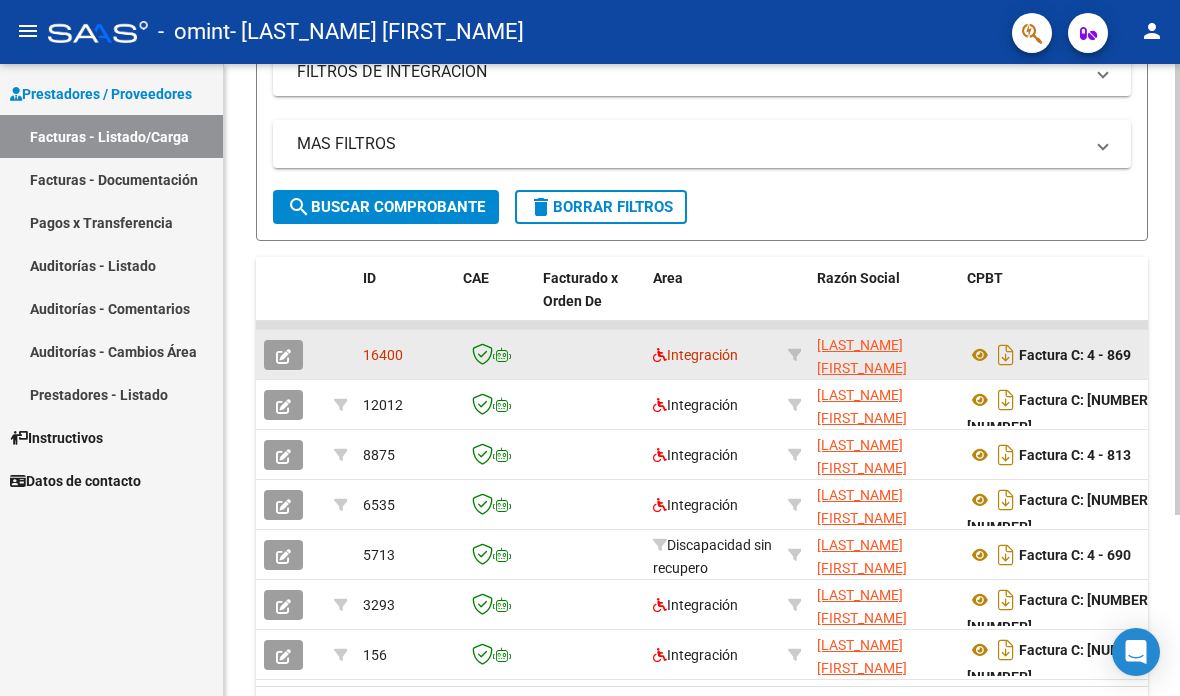 click on "Integración" 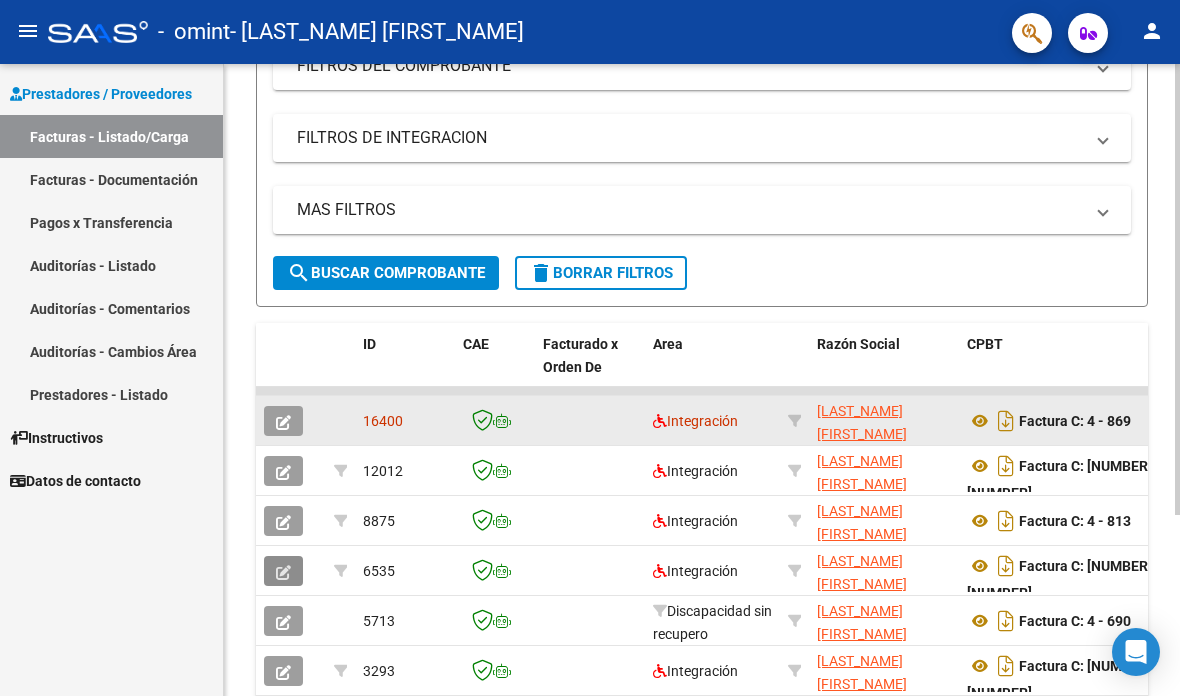 scroll, scrollTop: 321, scrollLeft: 0, axis: vertical 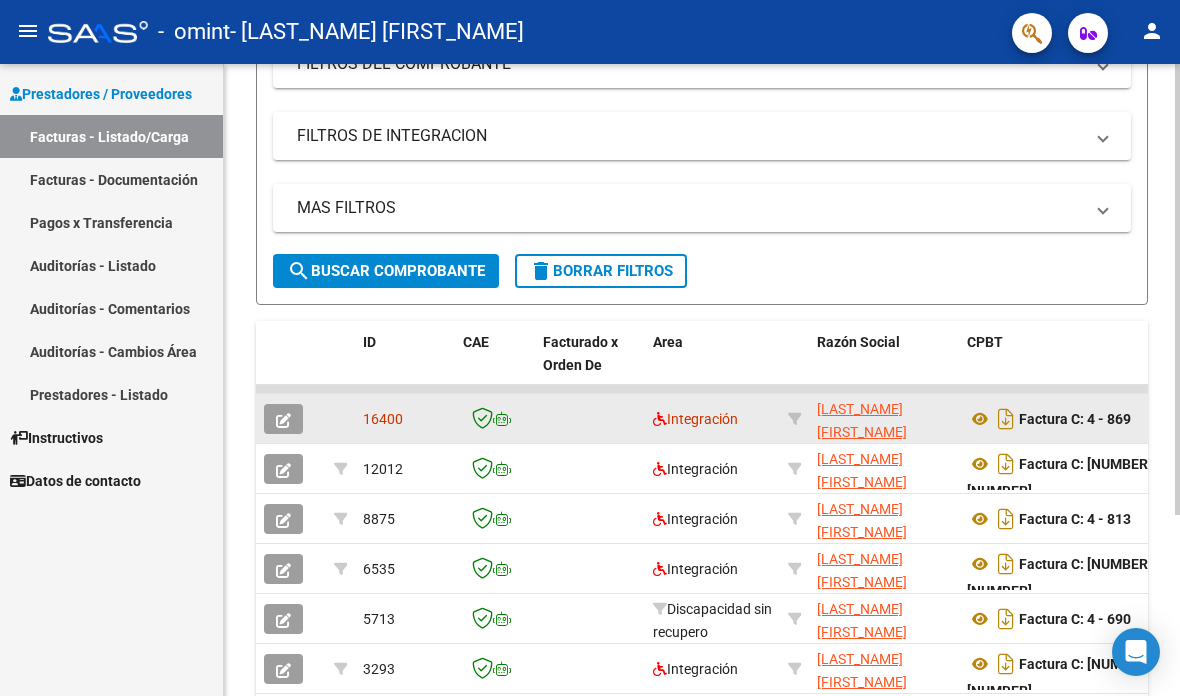 click 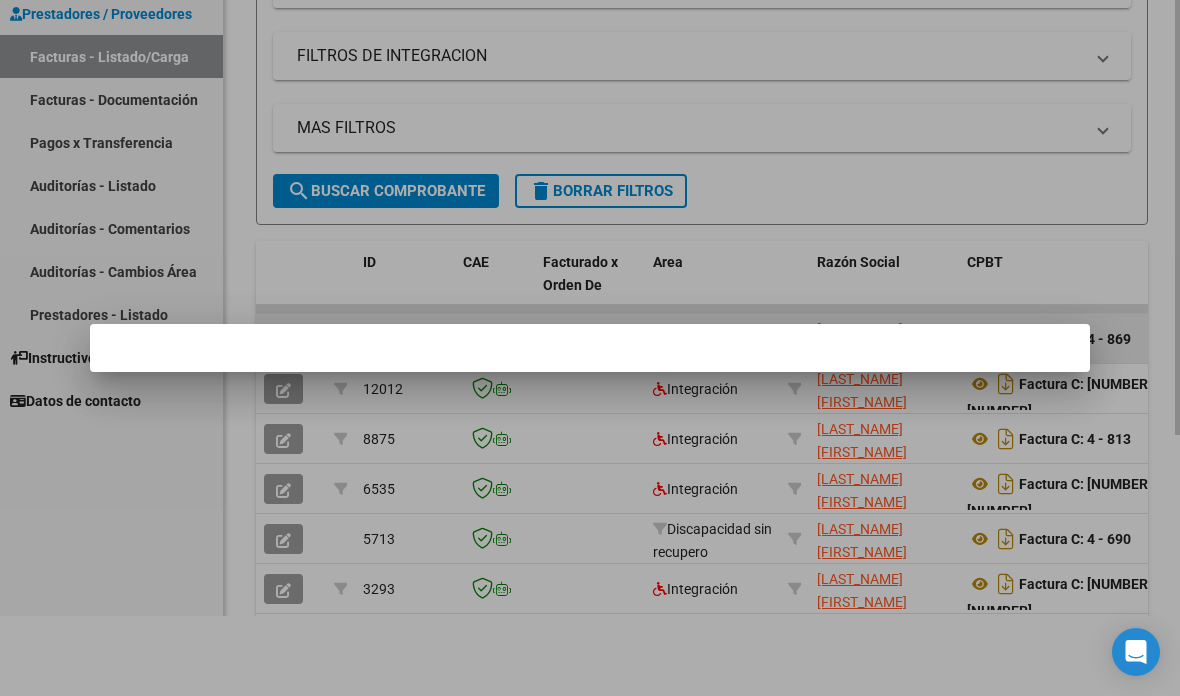 scroll, scrollTop: 0, scrollLeft: 0, axis: both 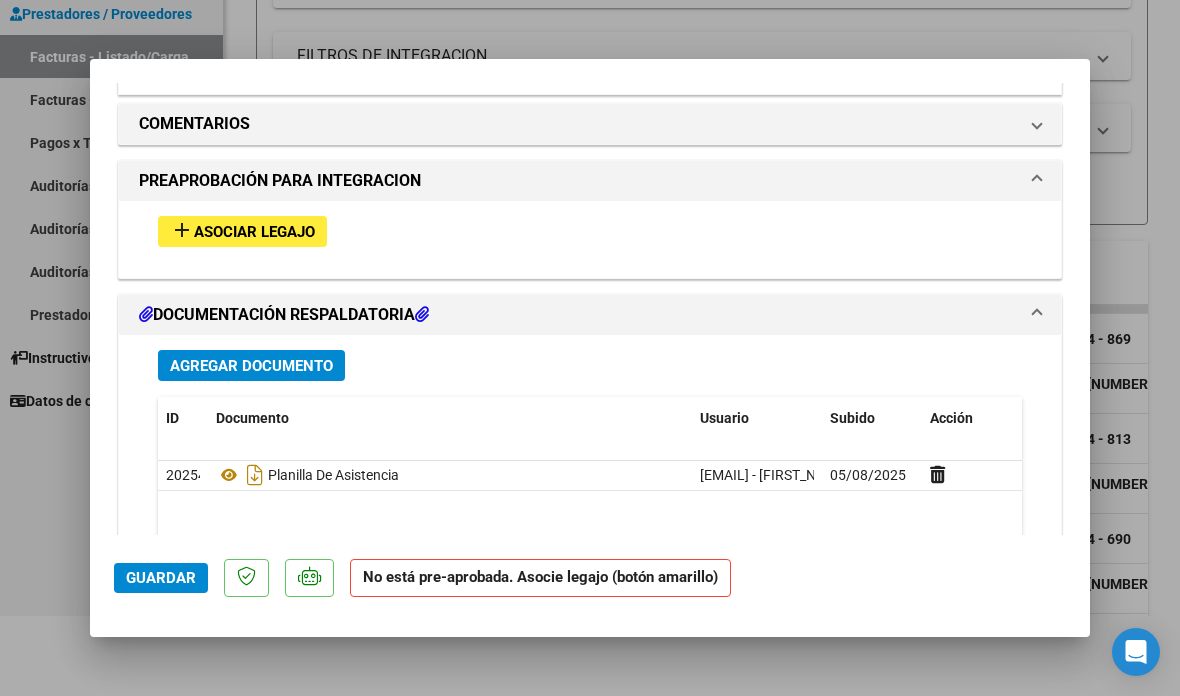 click on "Asociar Legajo" at bounding box center (254, 232) 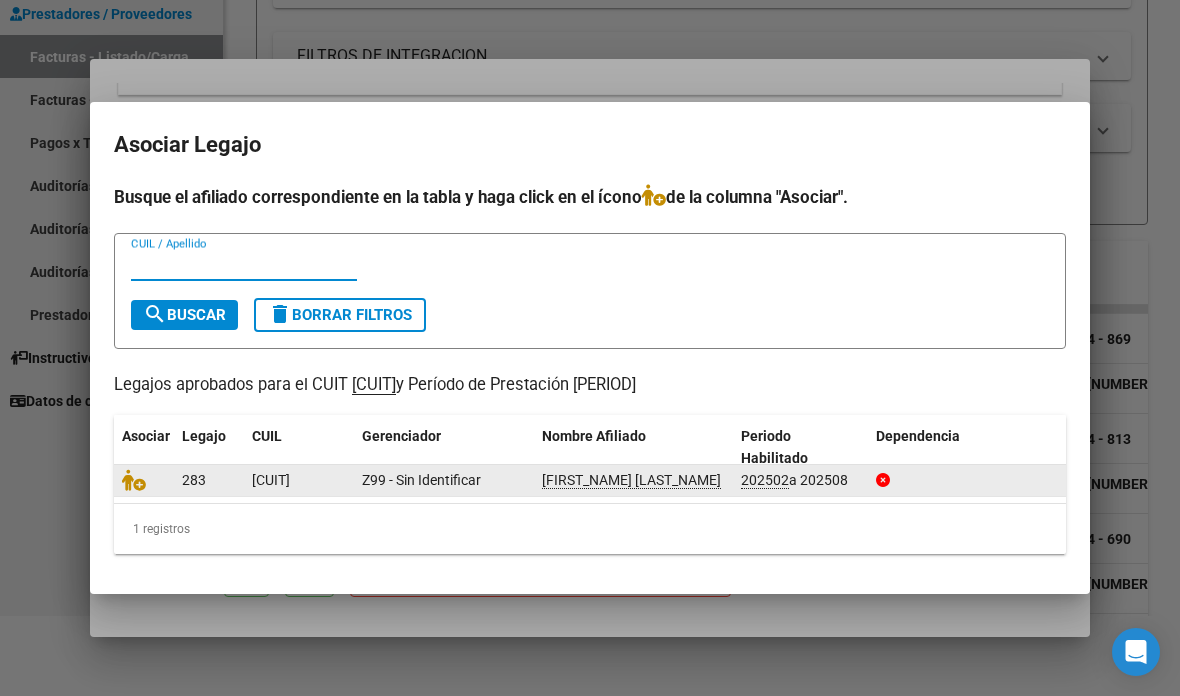 click on "[PERIOD] a [PERIOD]" 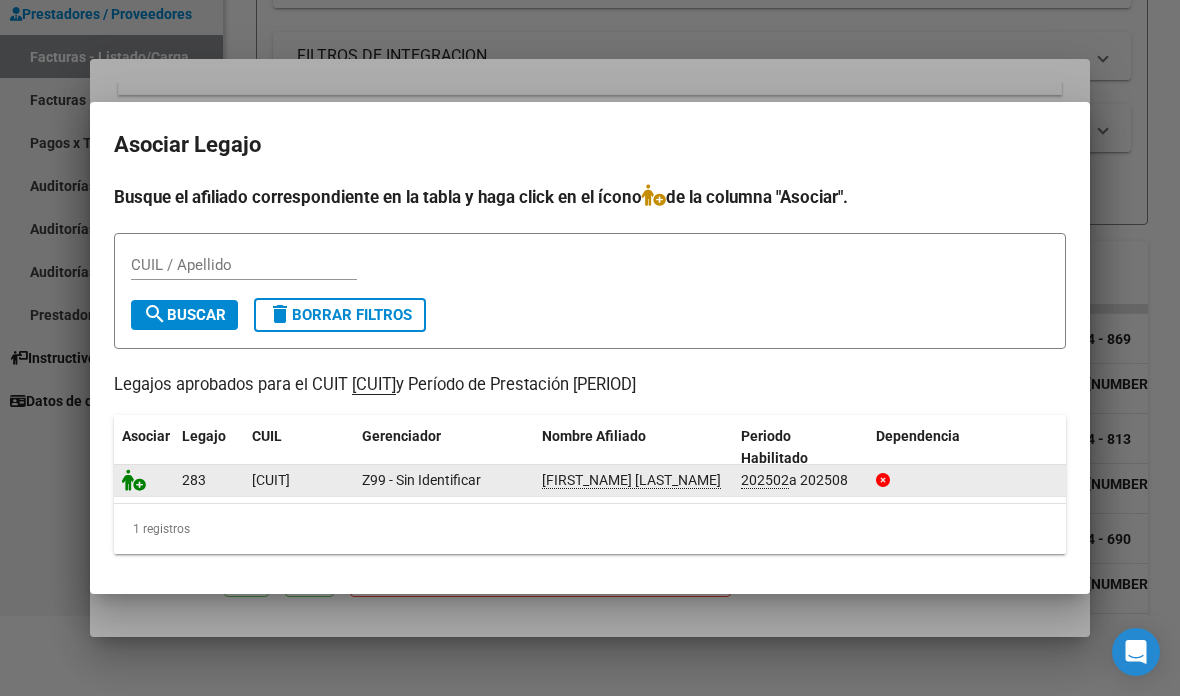 click 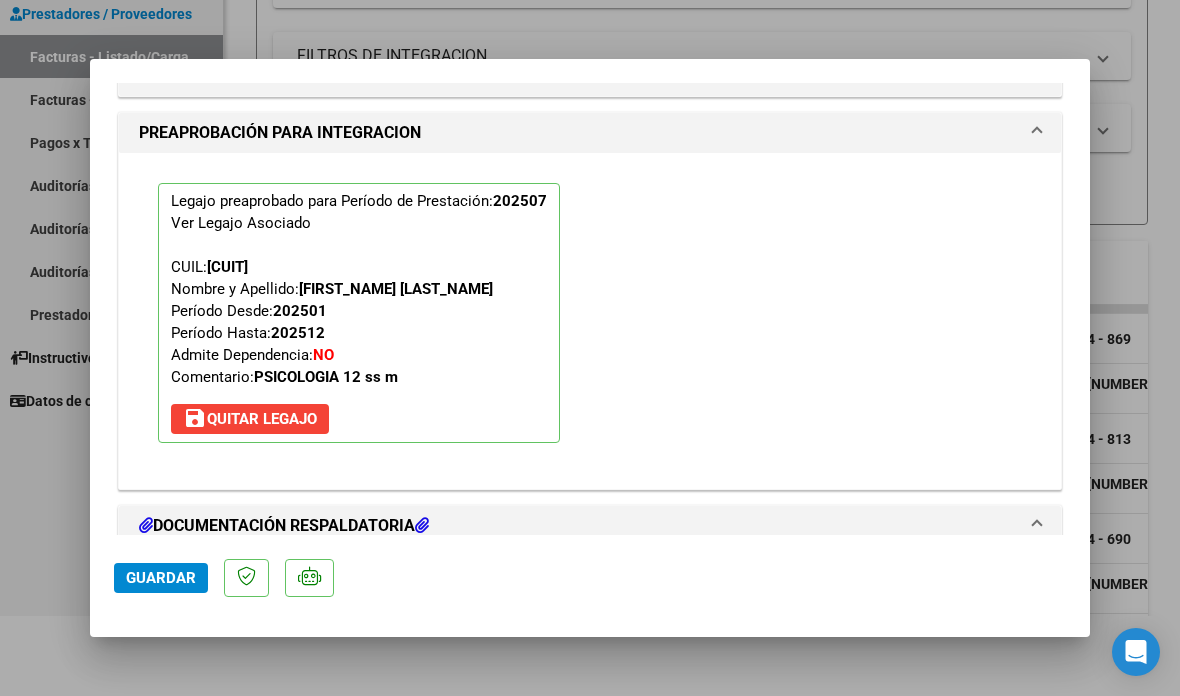 scroll, scrollTop: 1750, scrollLeft: 0, axis: vertical 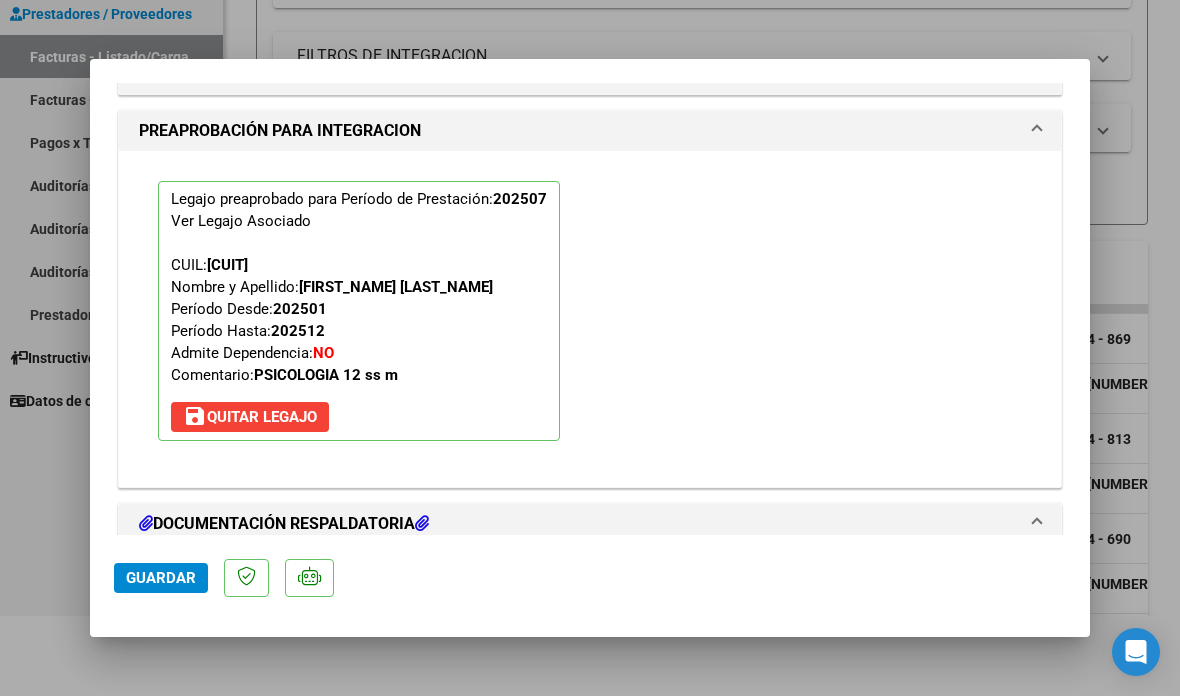 click on "Guardar" 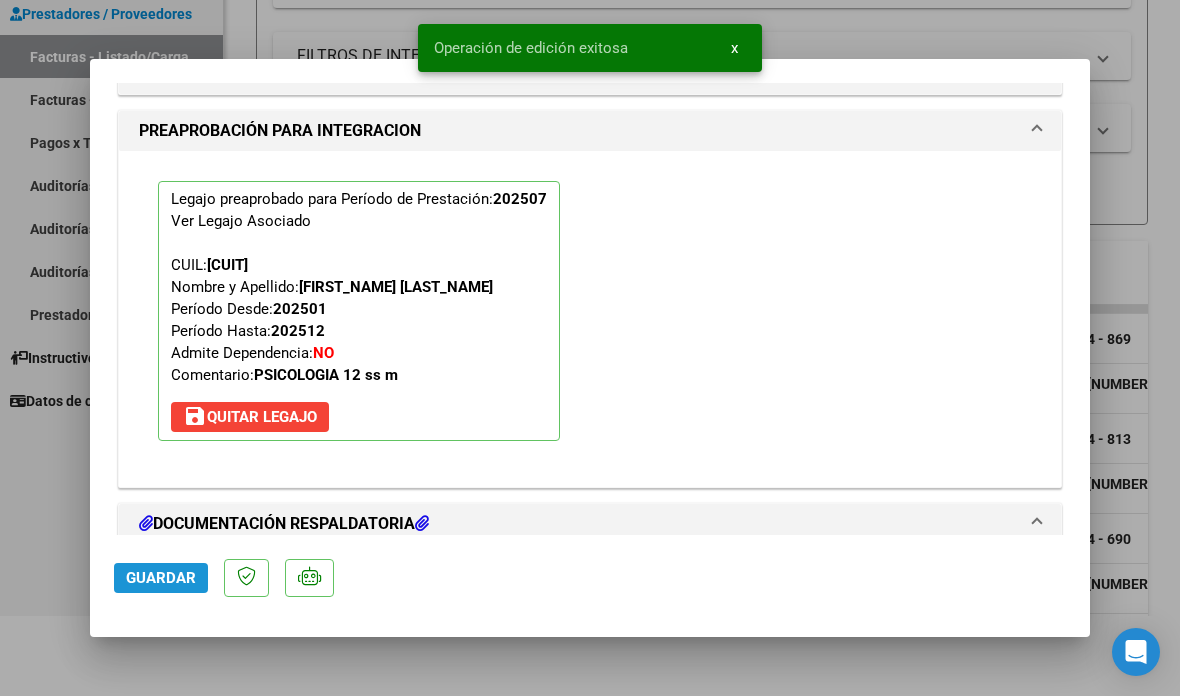 click on "Guardar" 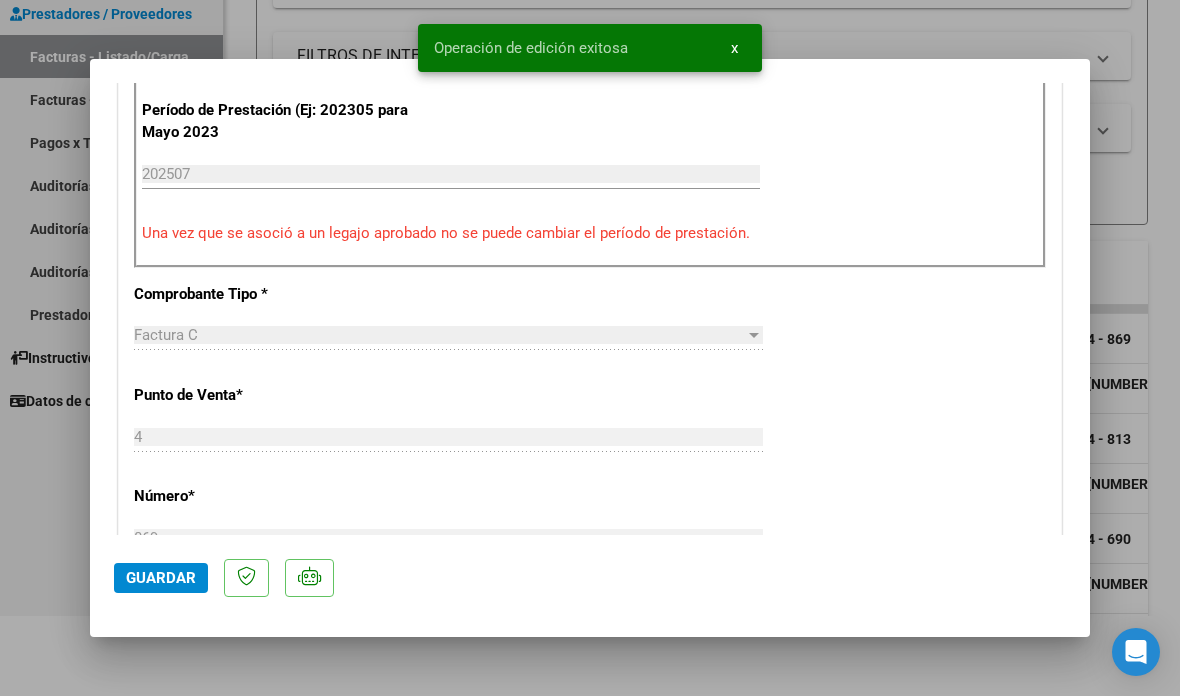 click at bounding box center [590, 348] 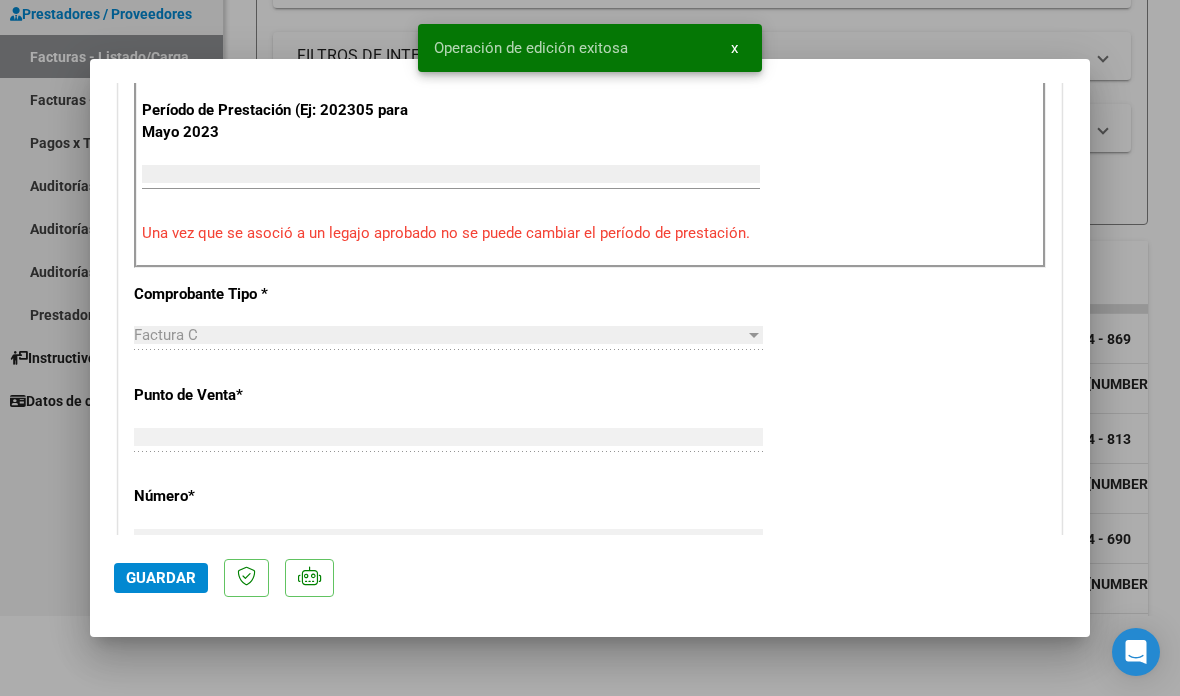 scroll, scrollTop: 507, scrollLeft: 0, axis: vertical 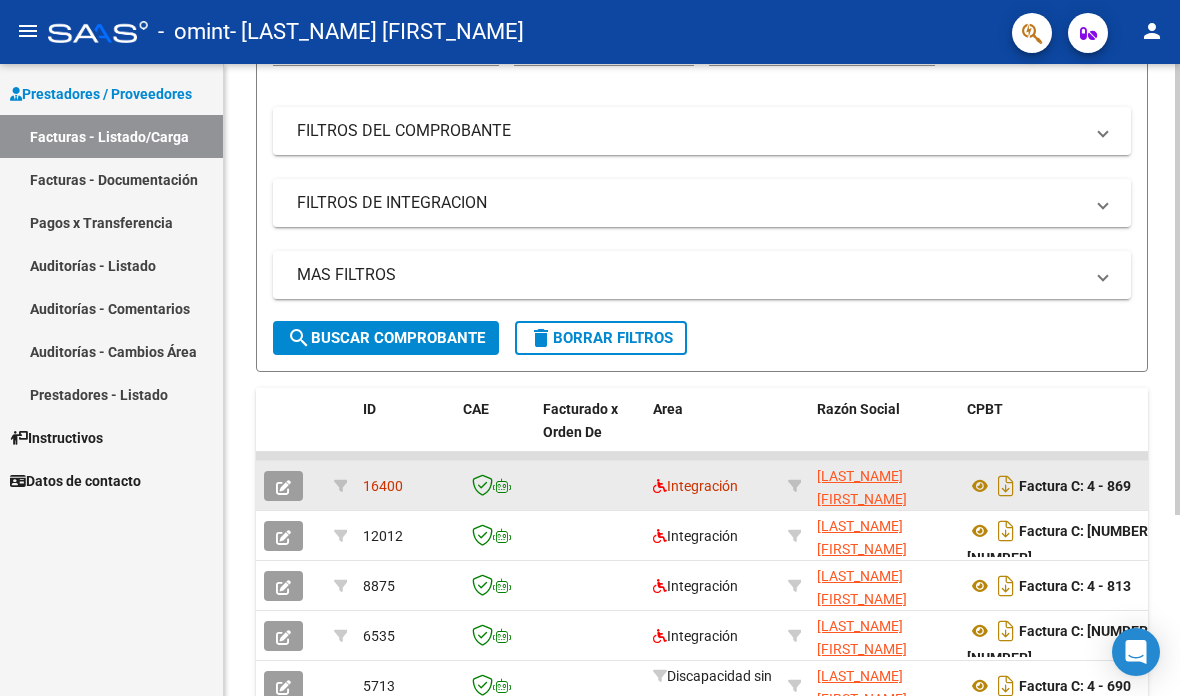 click on "Integración" 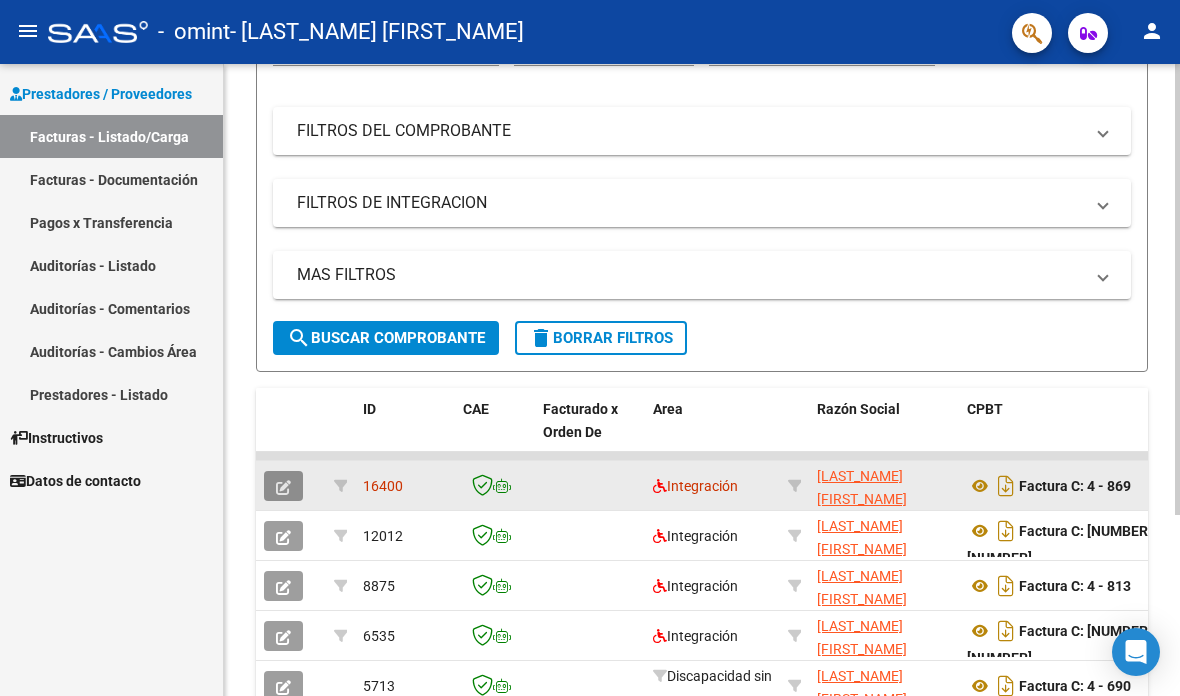click 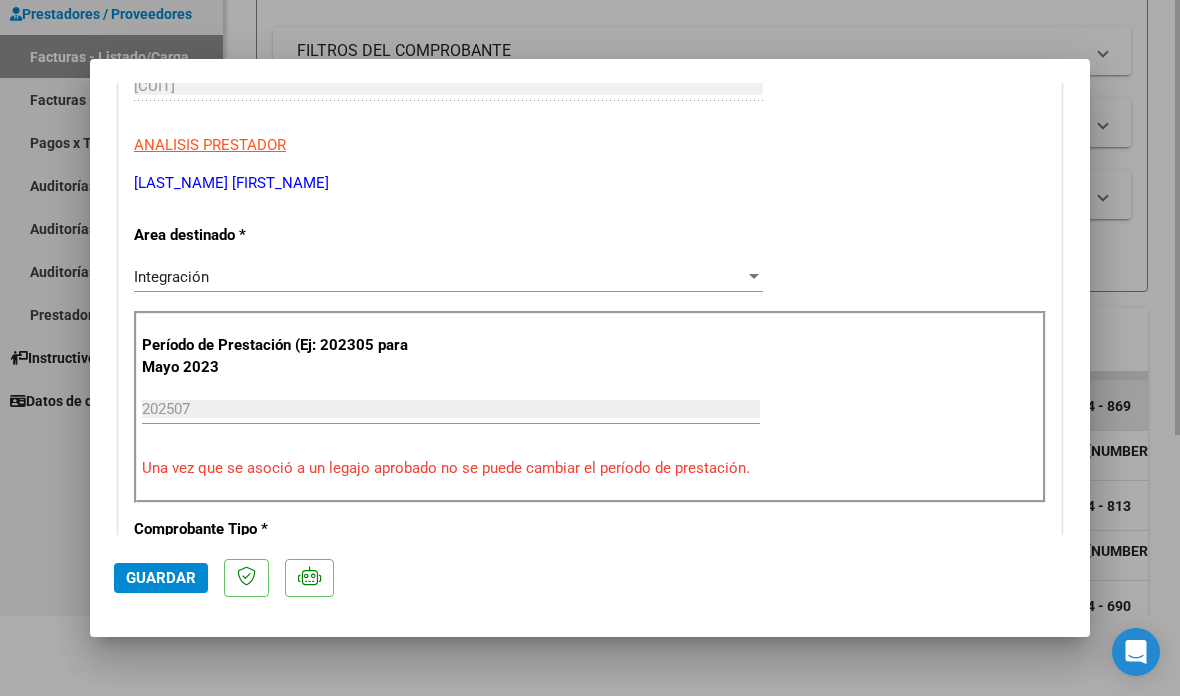 scroll, scrollTop: 297, scrollLeft: 0, axis: vertical 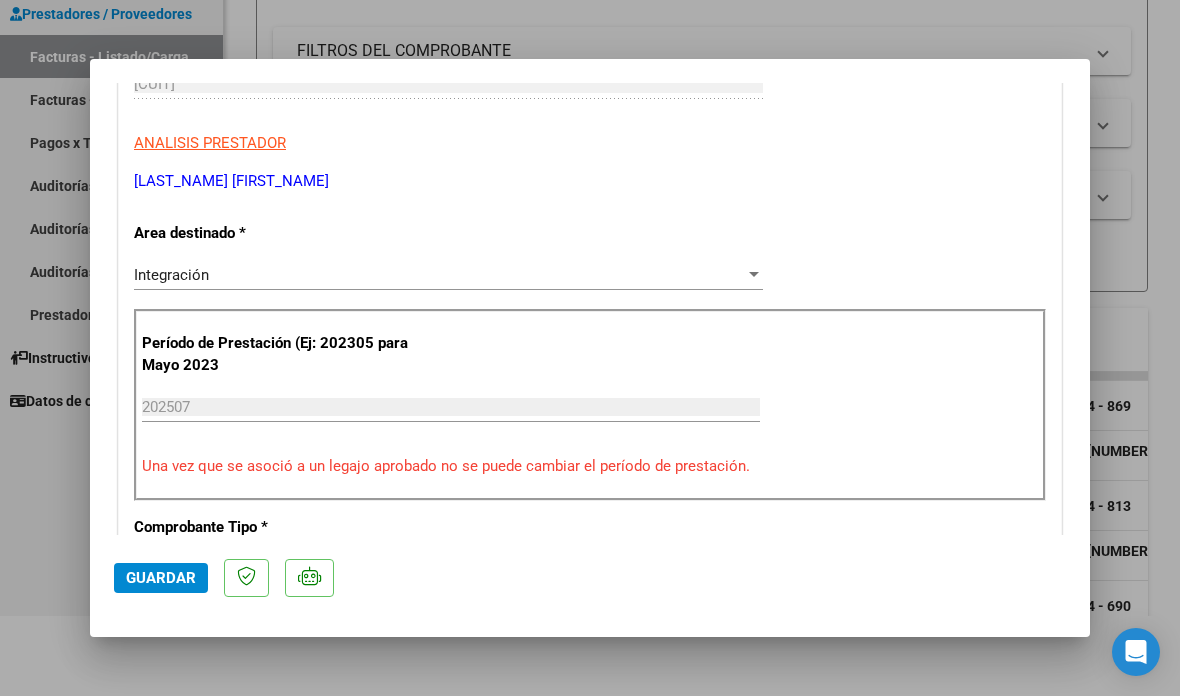 click on "Integración Seleccionar Area" at bounding box center [448, 284] 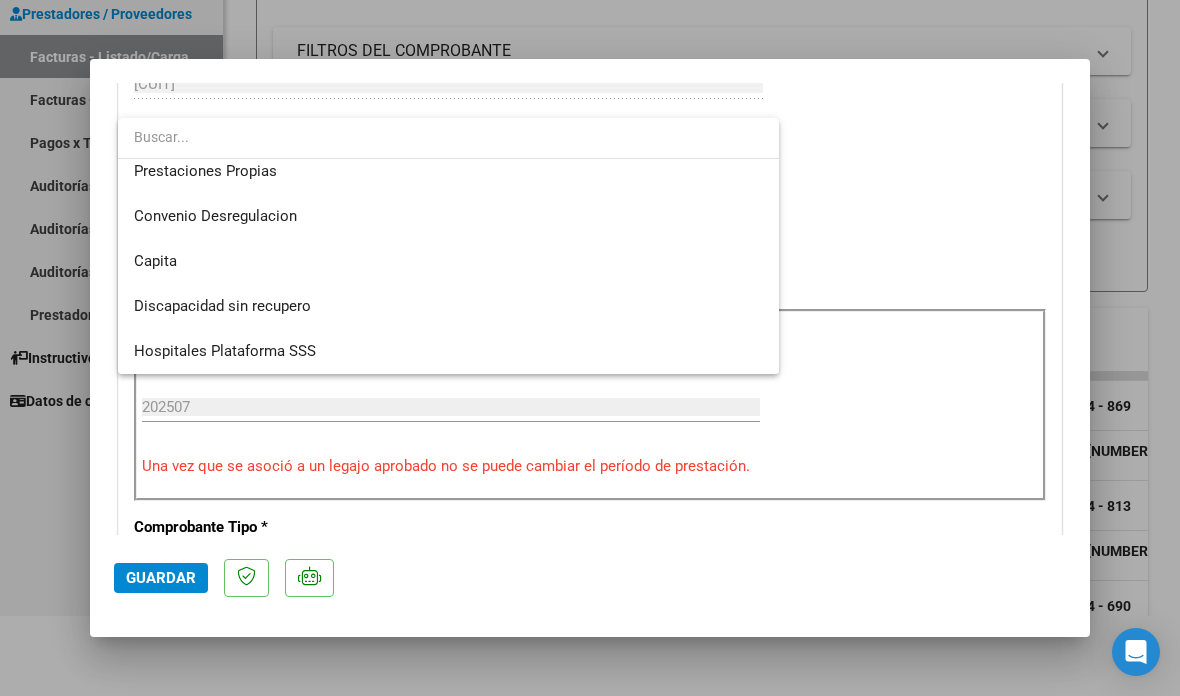 scroll, scrollTop: 194, scrollLeft: 0, axis: vertical 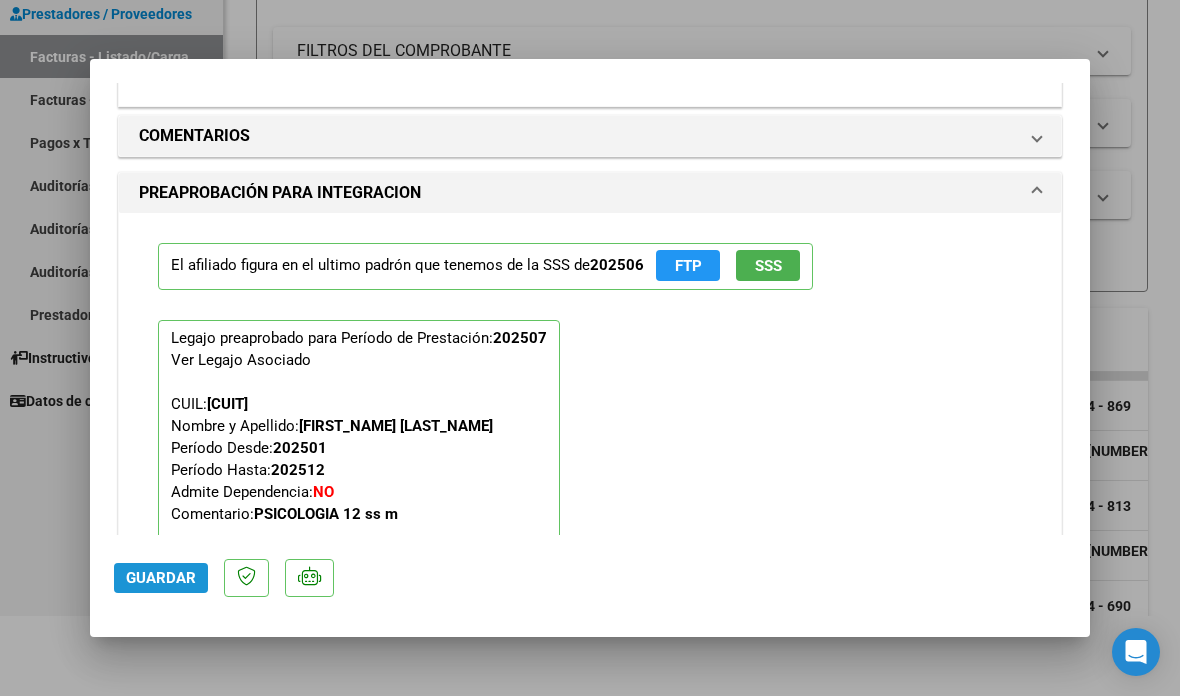 click on "Guardar" 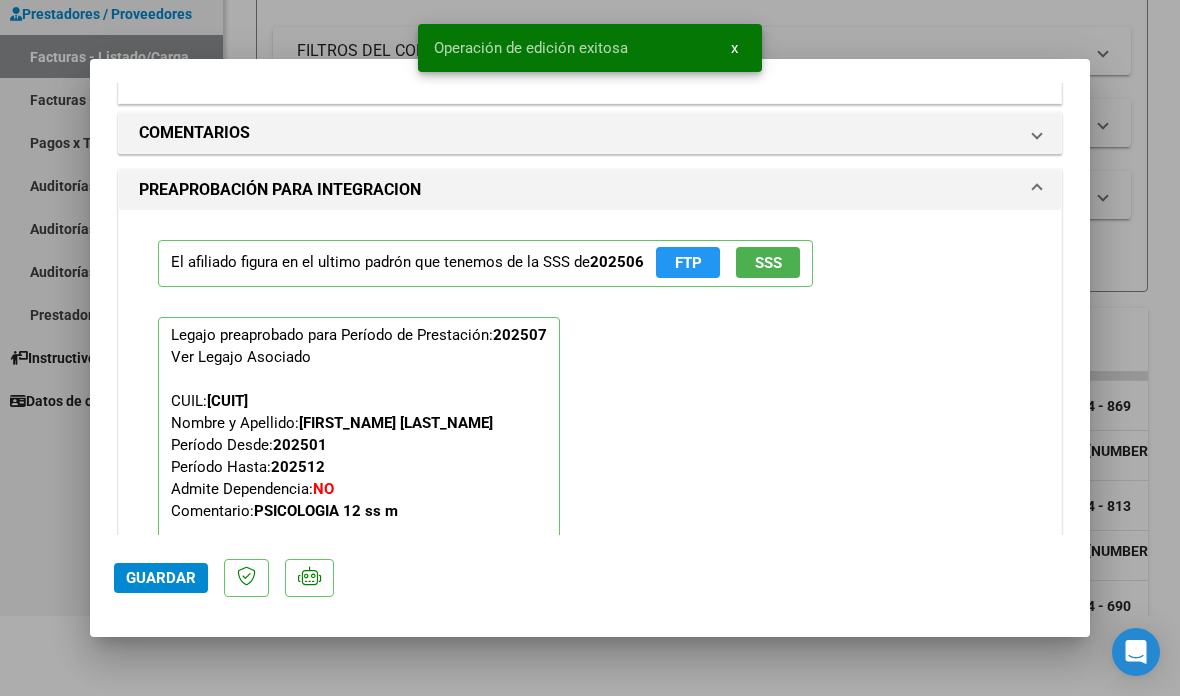 scroll, scrollTop: 1674, scrollLeft: 0, axis: vertical 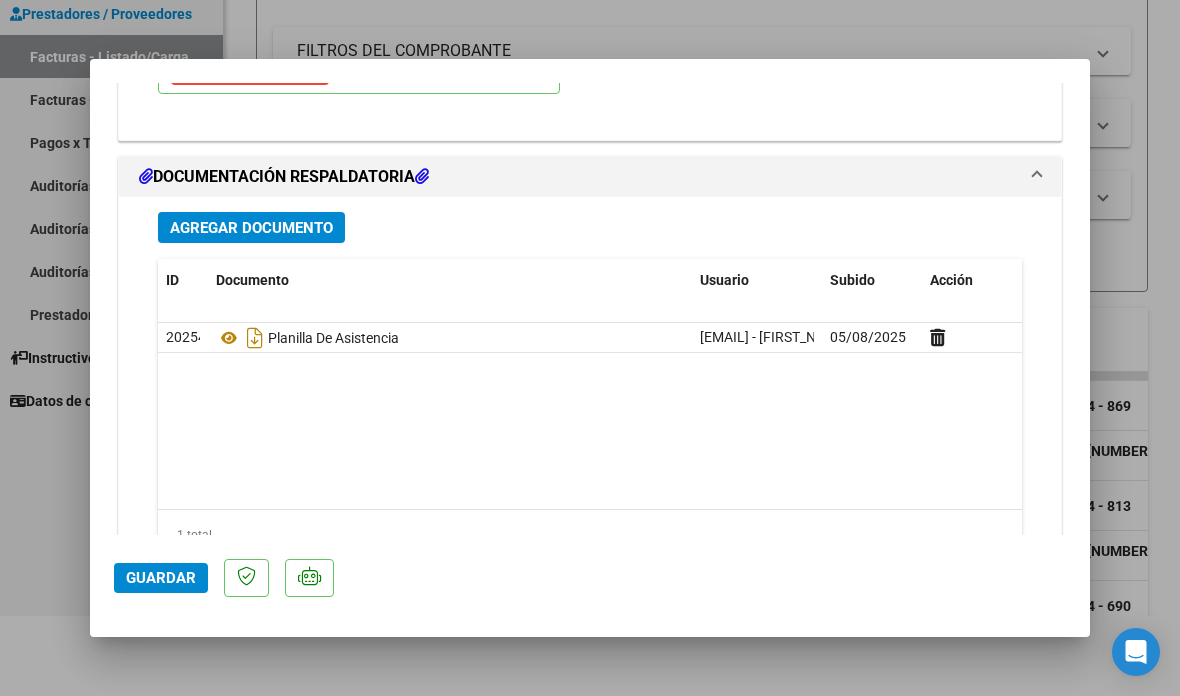 click on "Guardar" 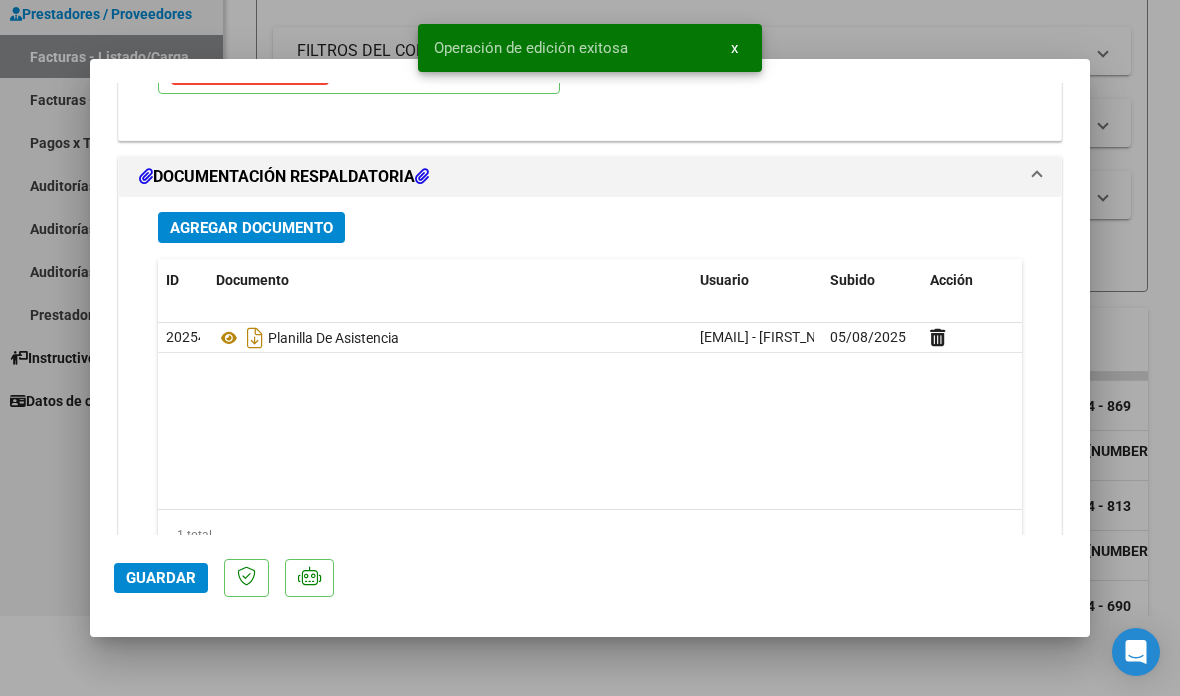 click at bounding box center [590, 348] 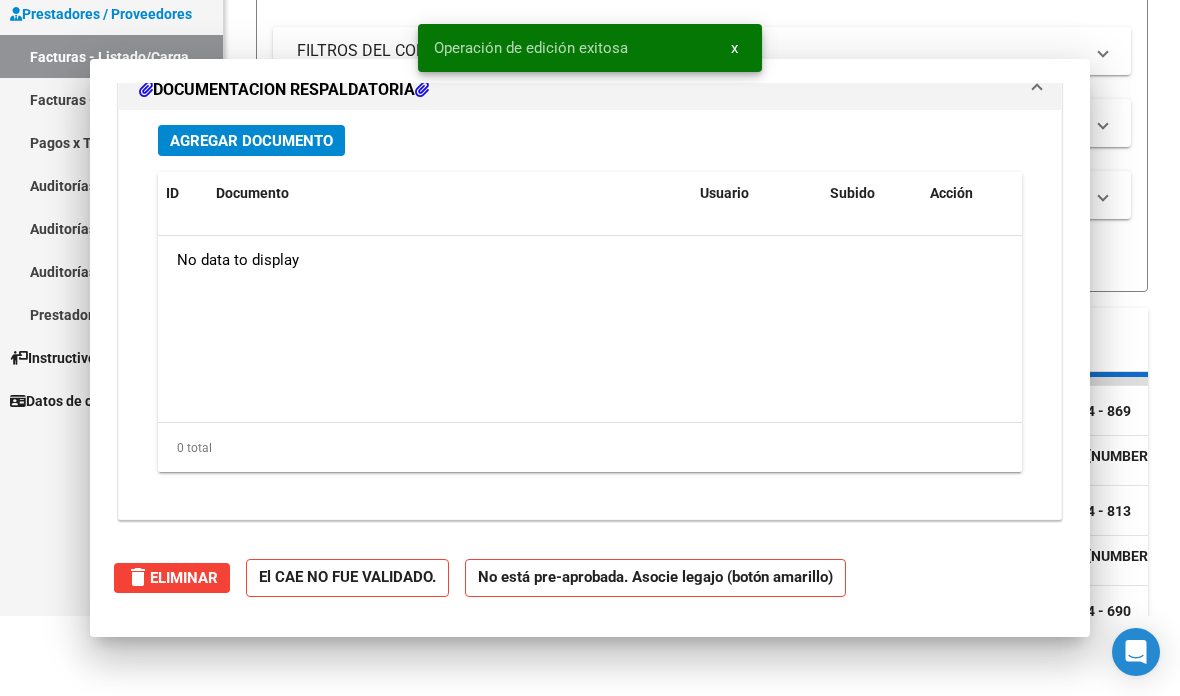 scroll, scrollTop: 1945, scrollLeft: 0, axis: vertical 